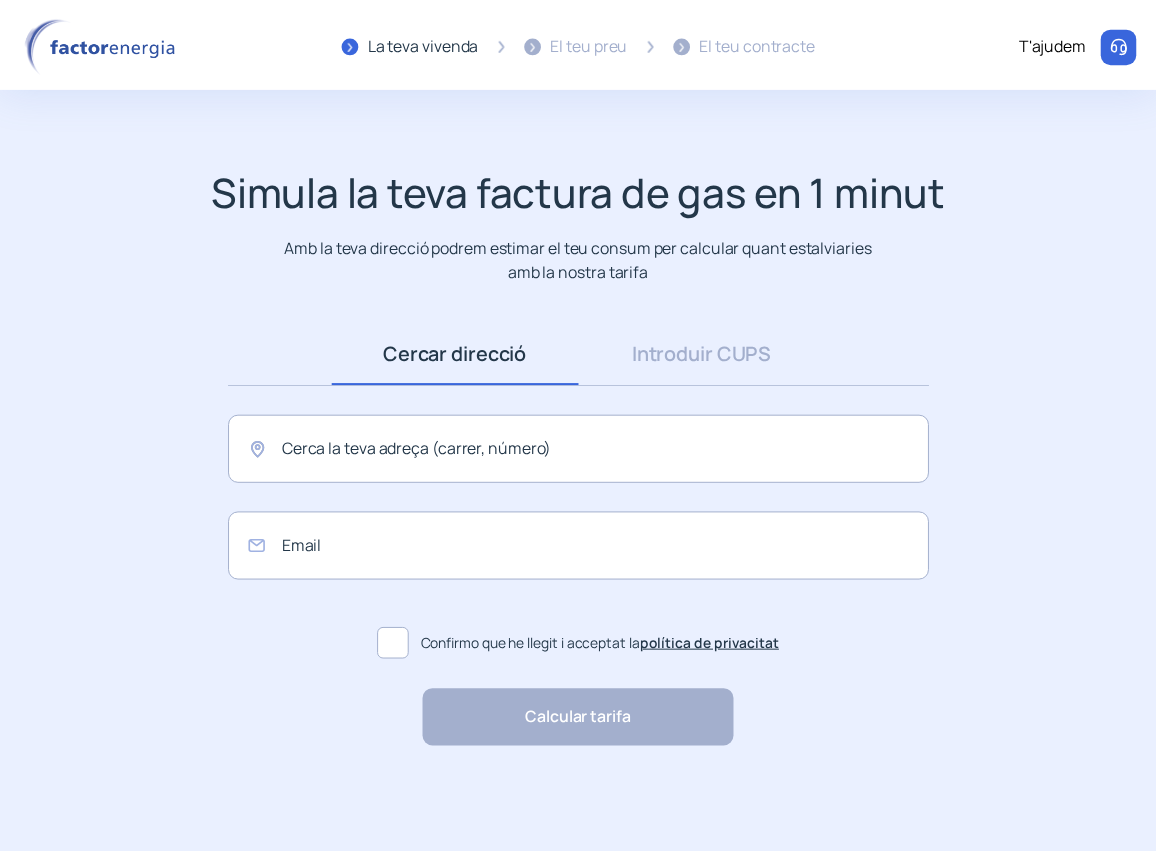 scroll, scrollTop: 0, scrollLeft: 0, axis: both 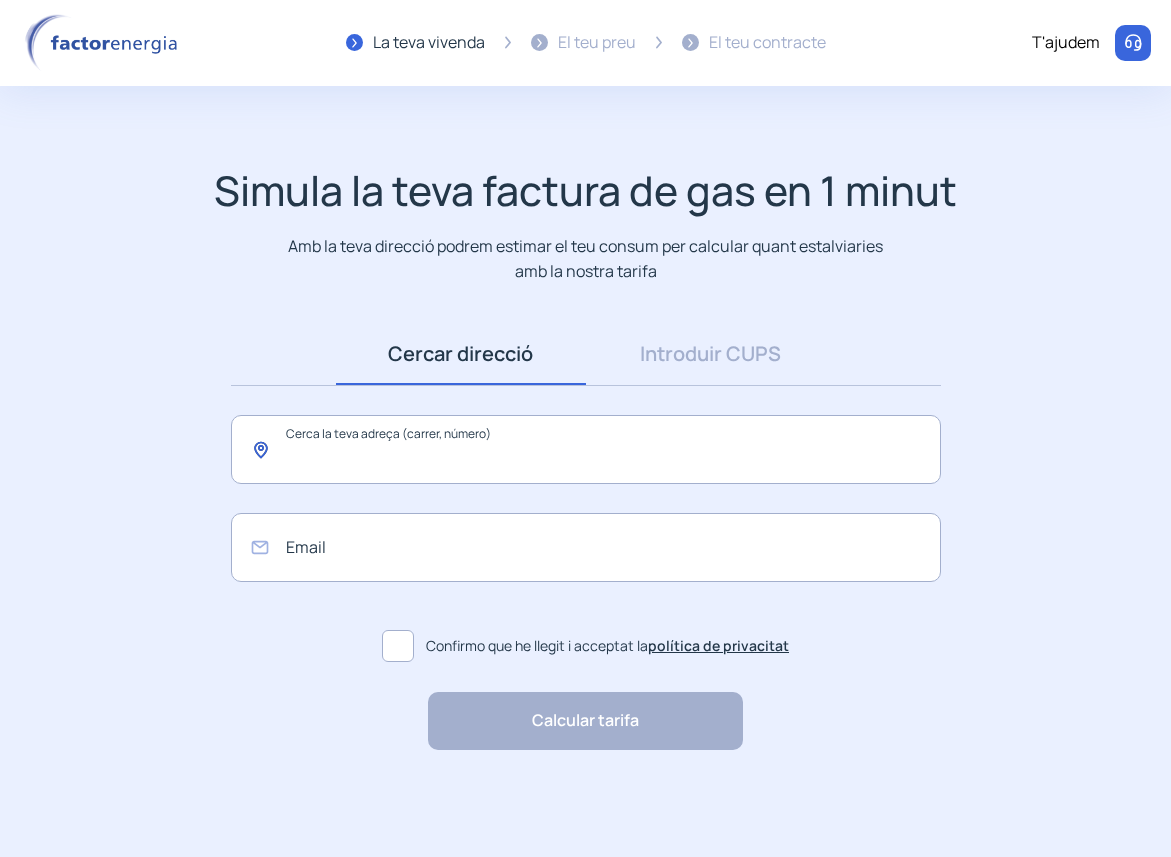 click 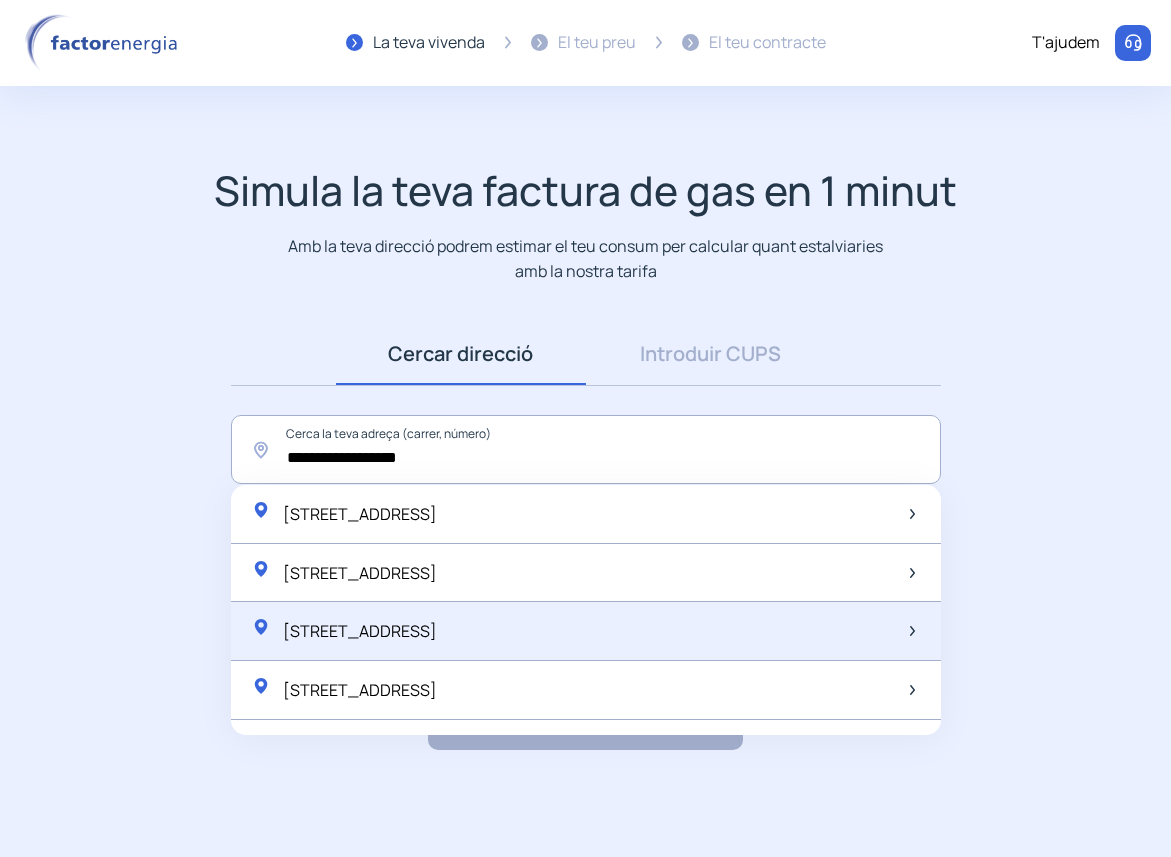 click on "[STREET_ADDRESS]" 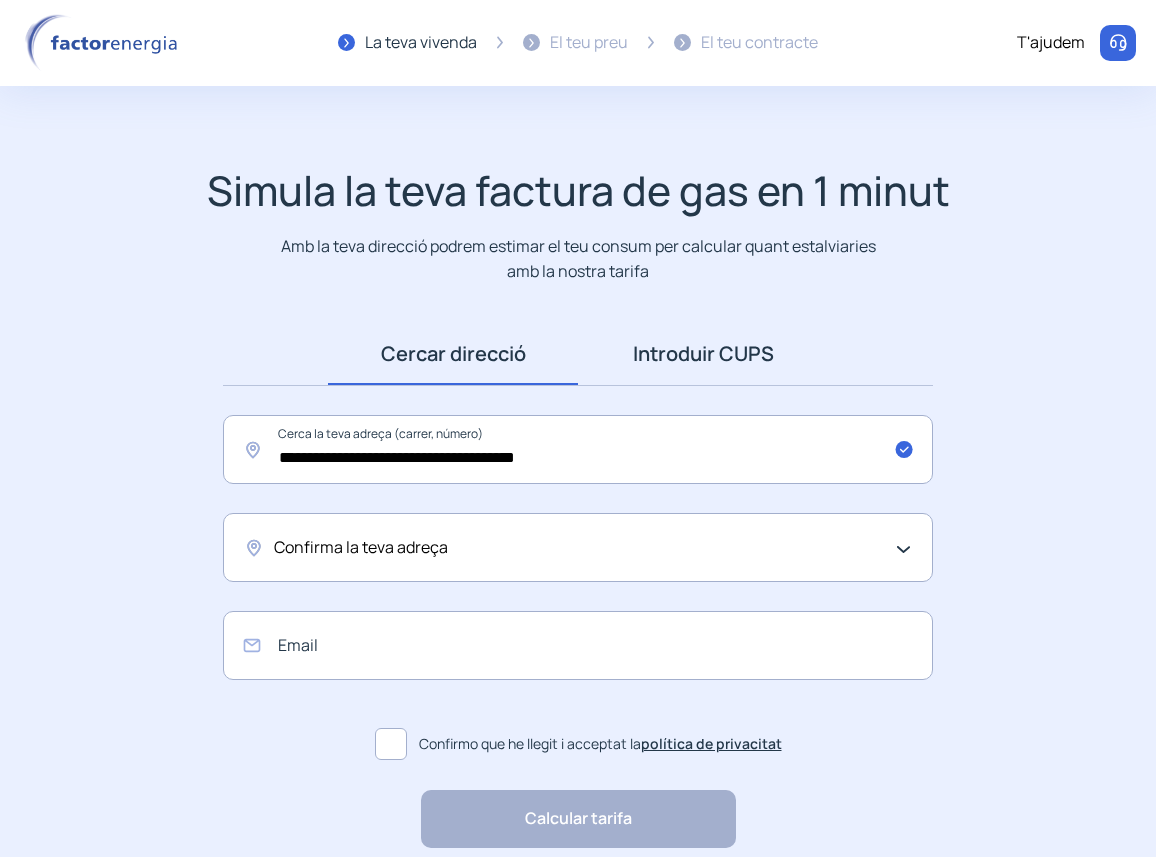 click on "Introduir CUPS" at bounding box center [703, 354] 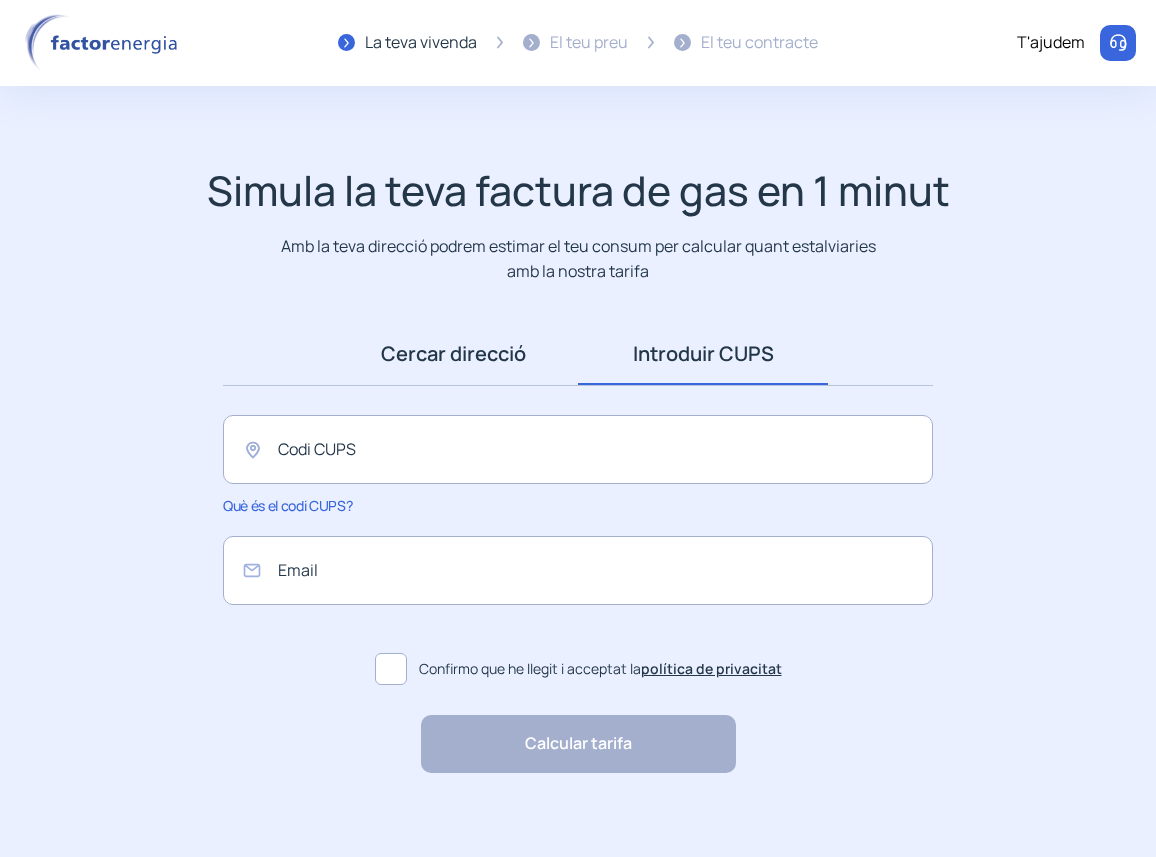 click on "Cercar direcció" at bounding box center [453, 354] 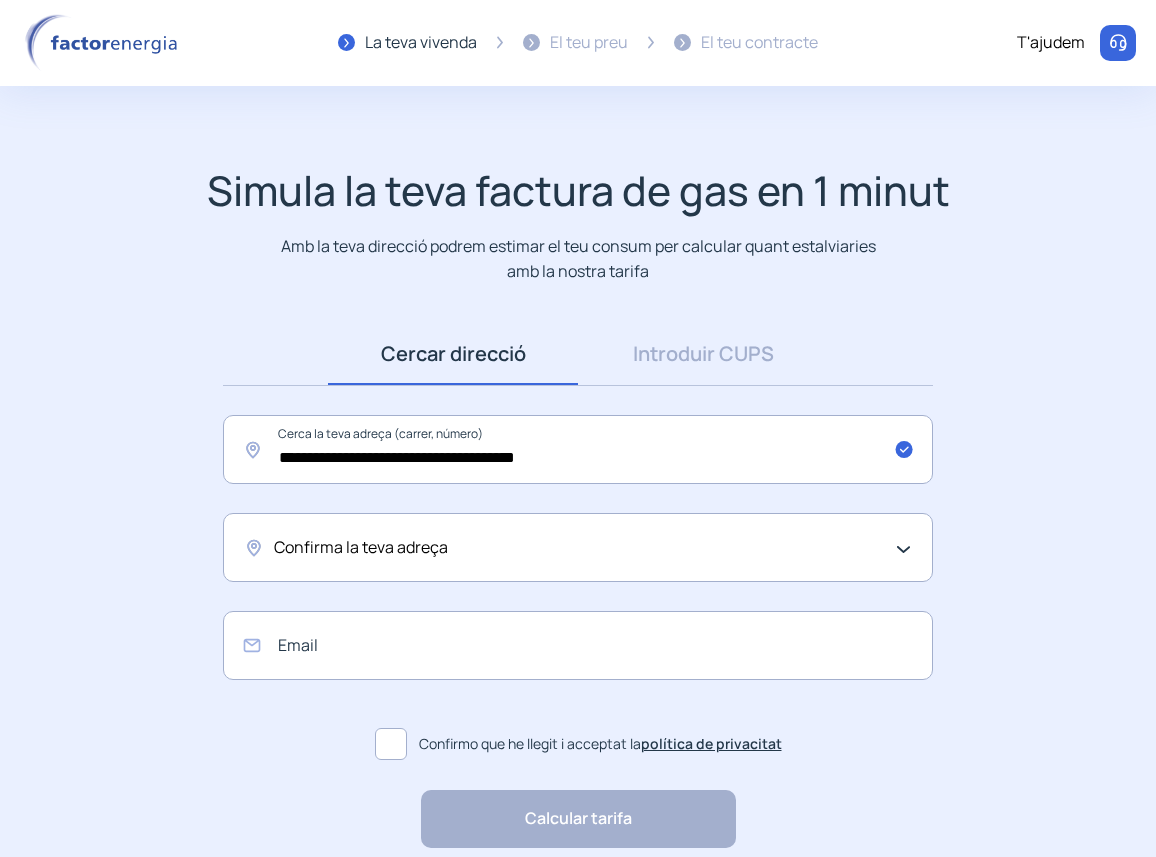 click on "Confirma la teva adreça" 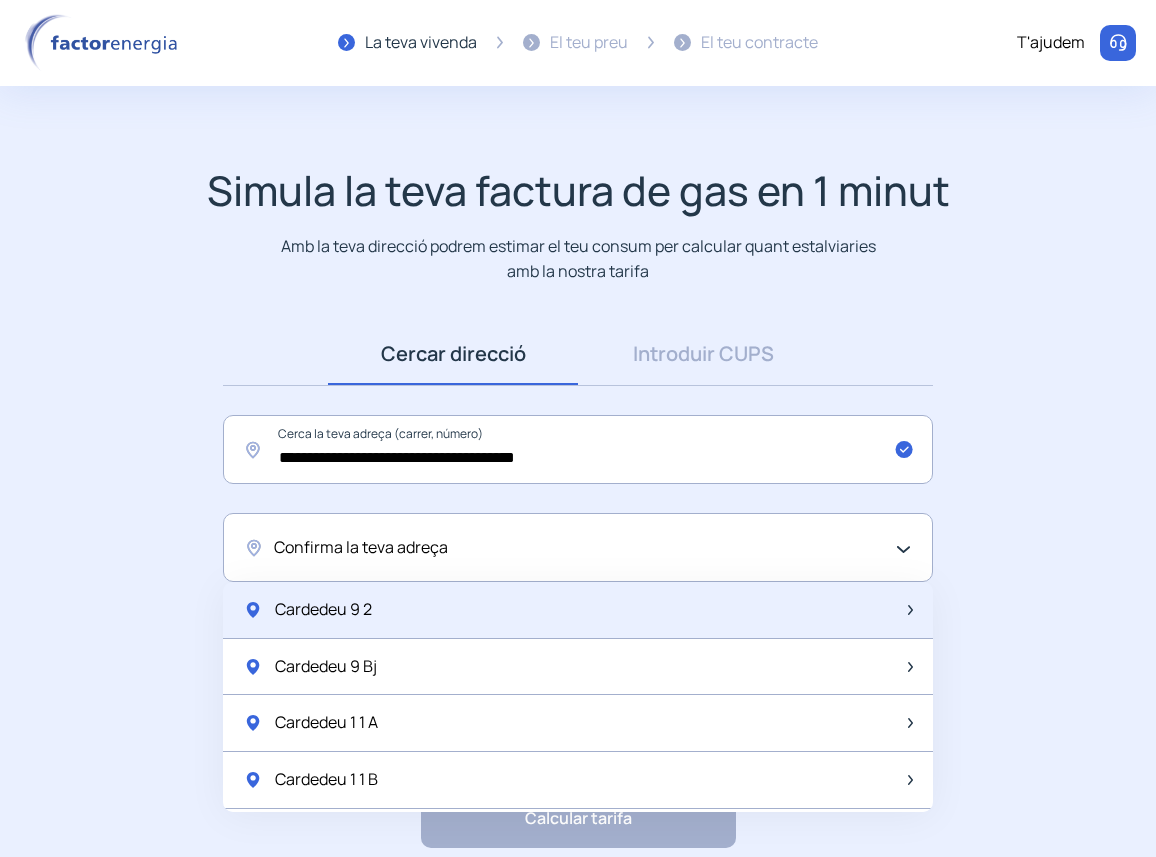 click on "Cardedeu 9   2" 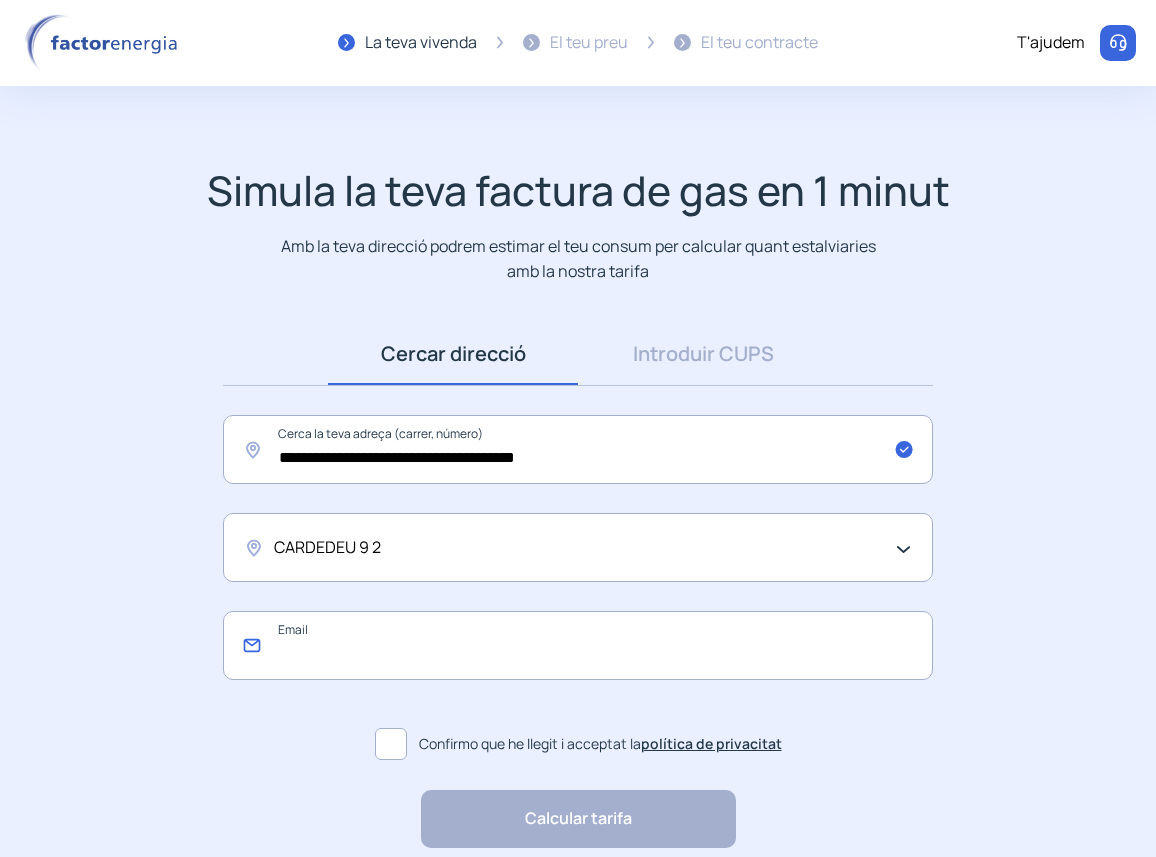 click 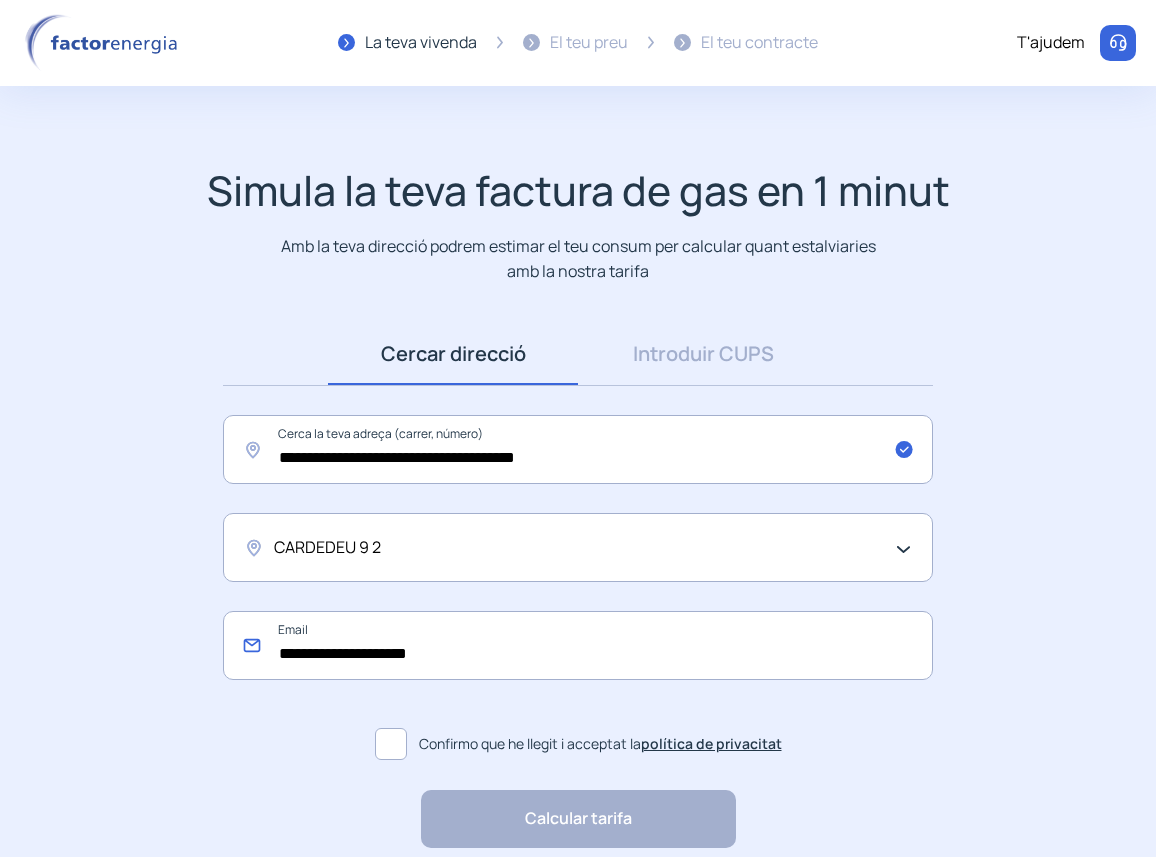 type on "**********" 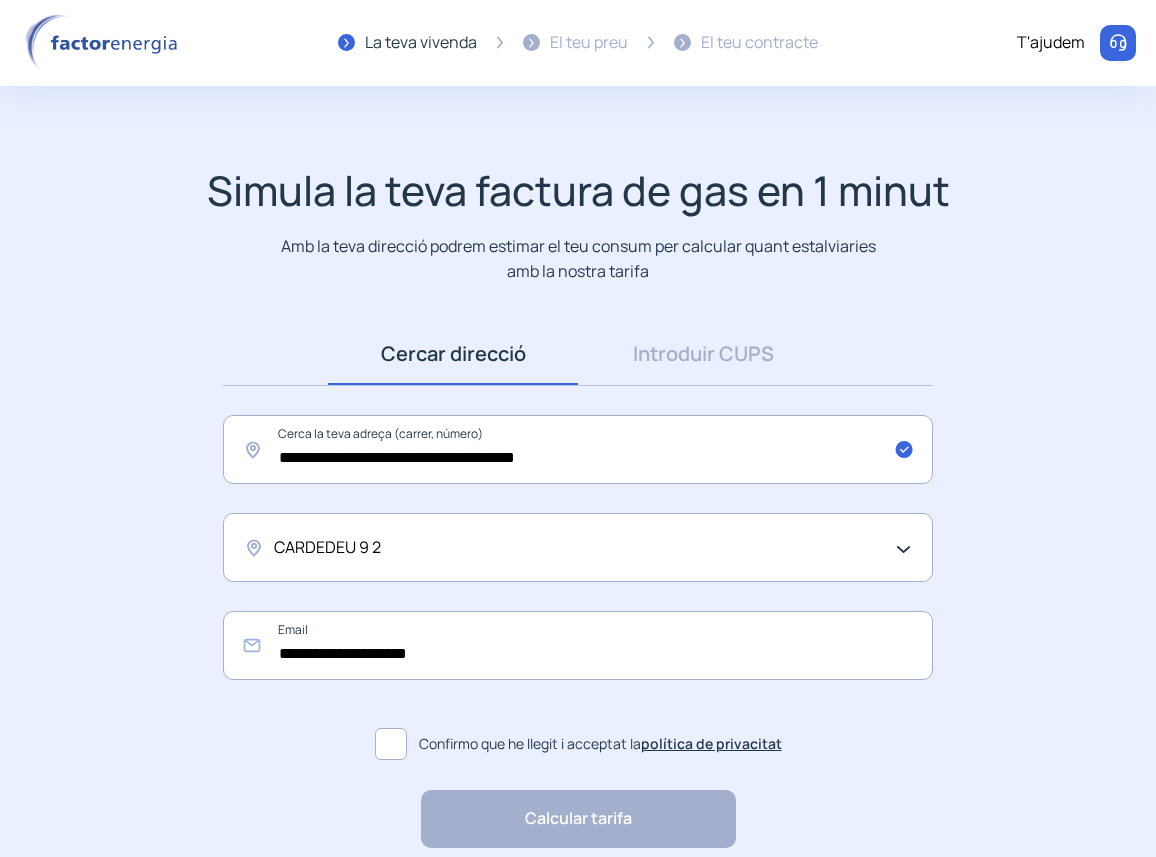click 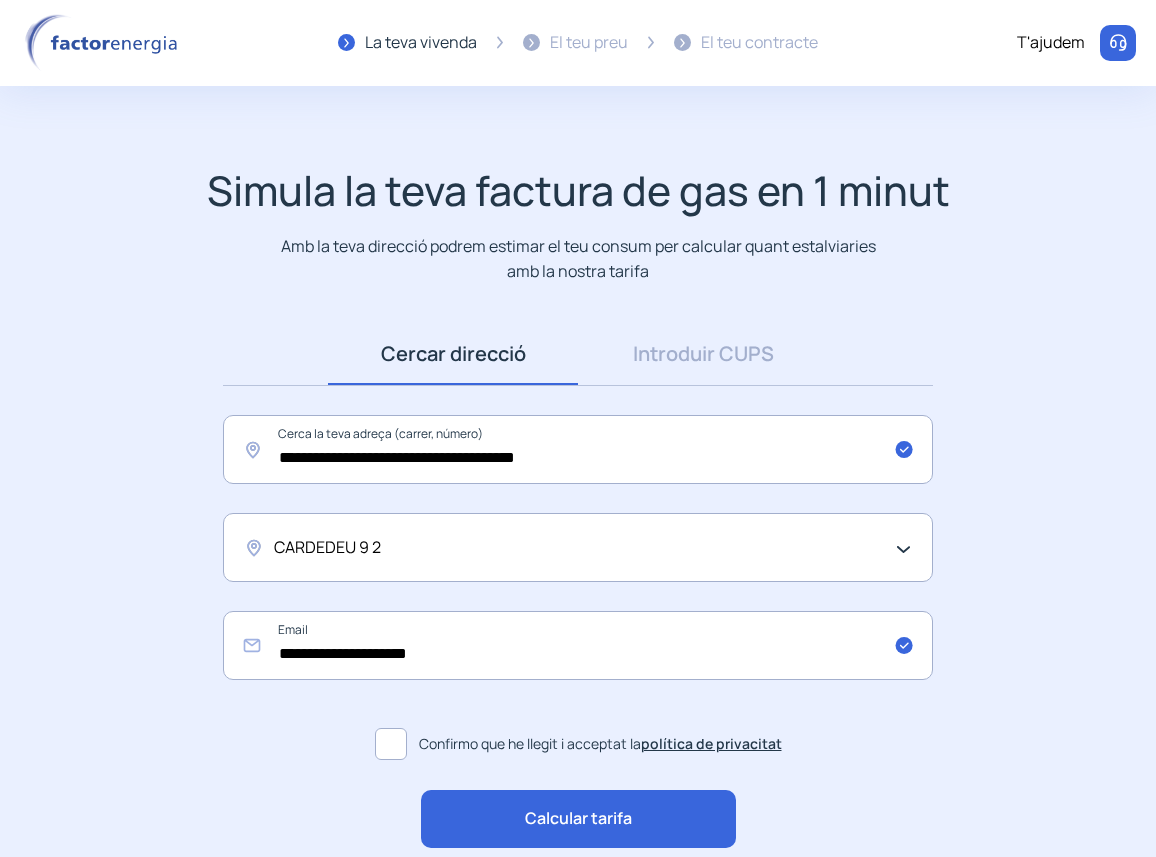 click on "Calcular tarifa" 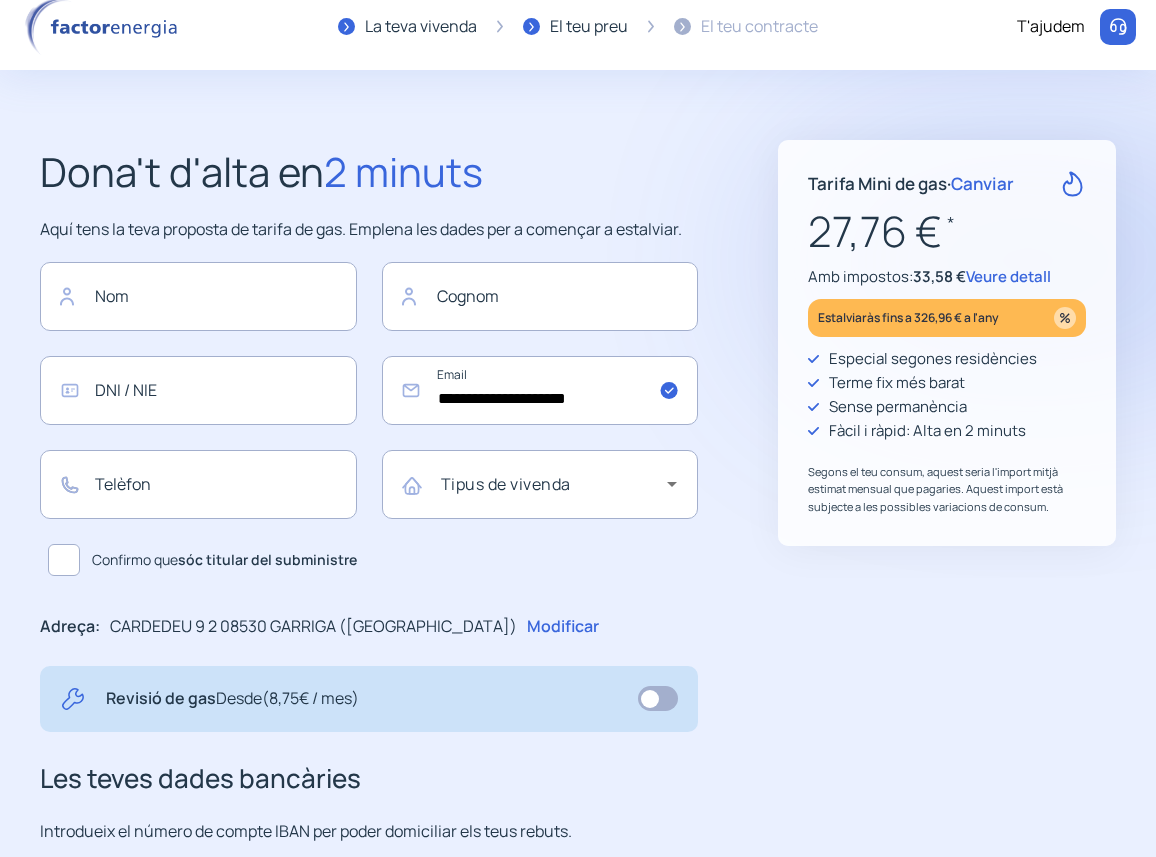 scroll, scrollTop: 0, scrollLeft: 0, axis: both 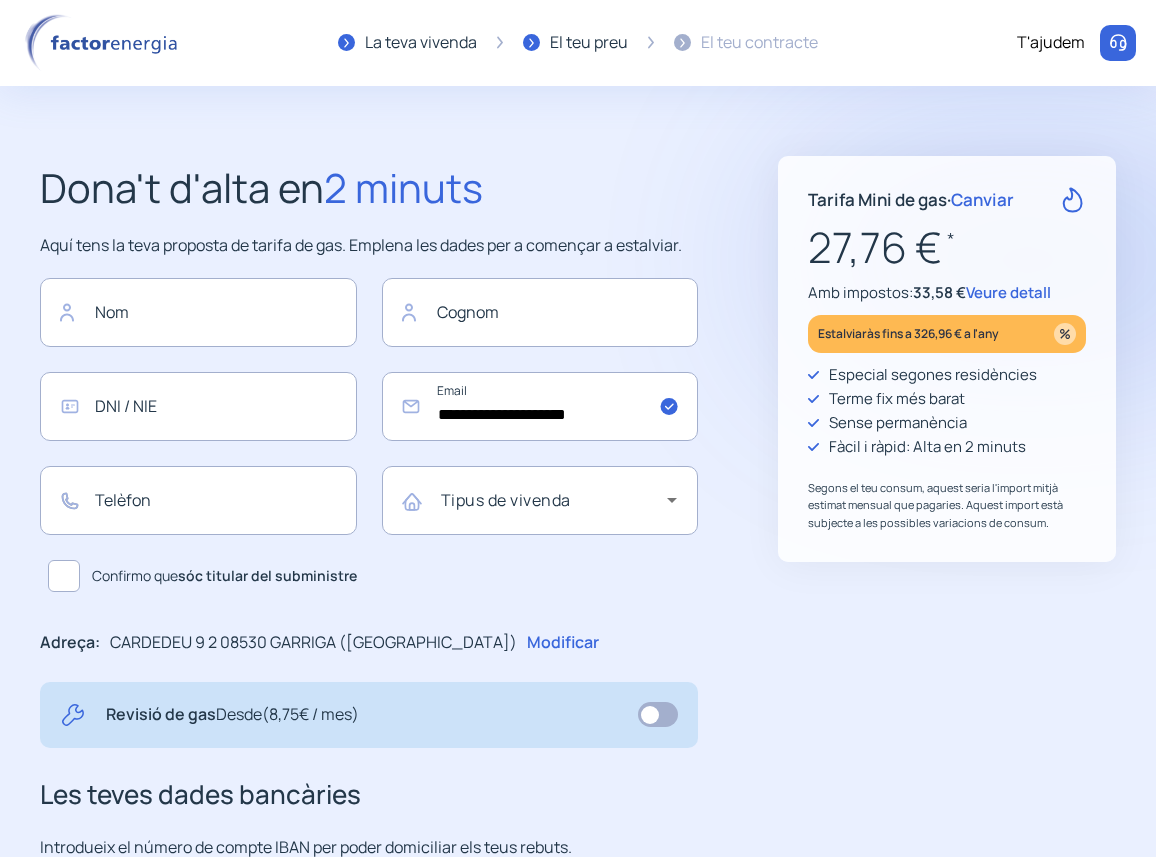 click 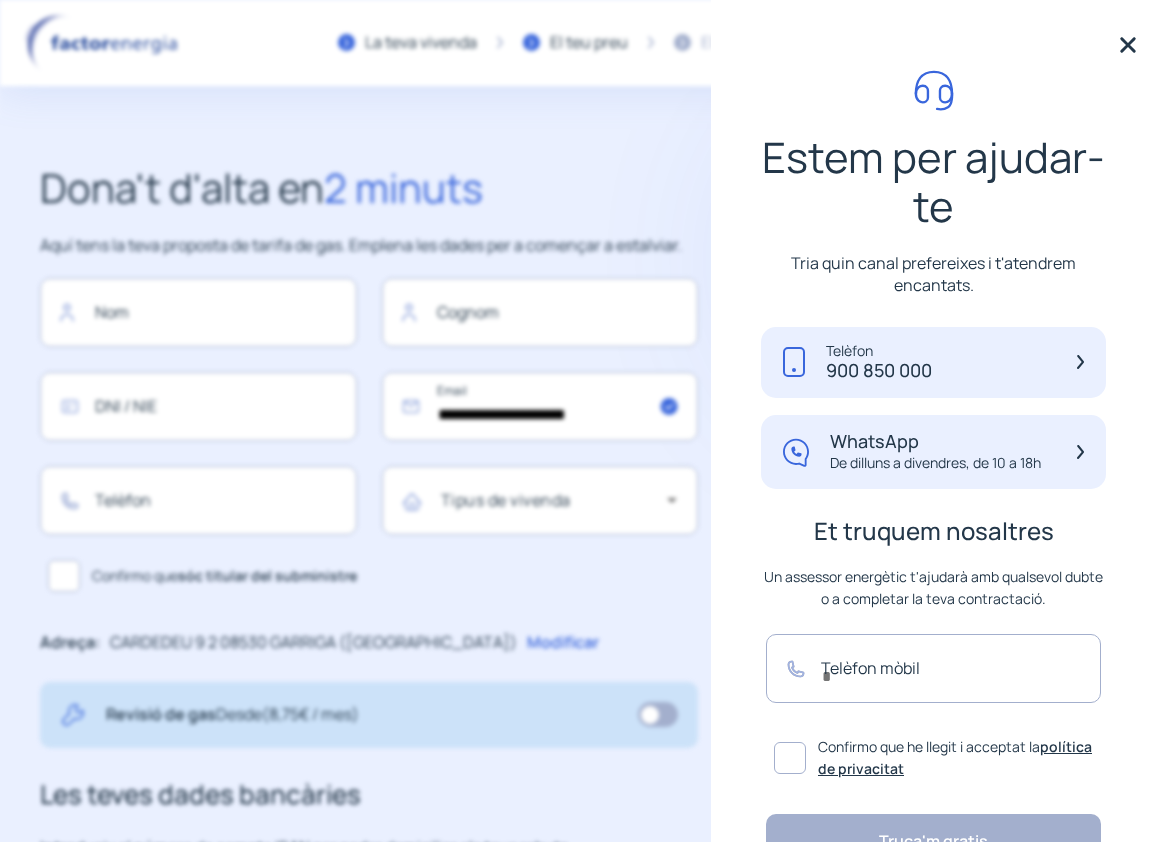 click on "De dilluns a divendres, de 10 a 18h" 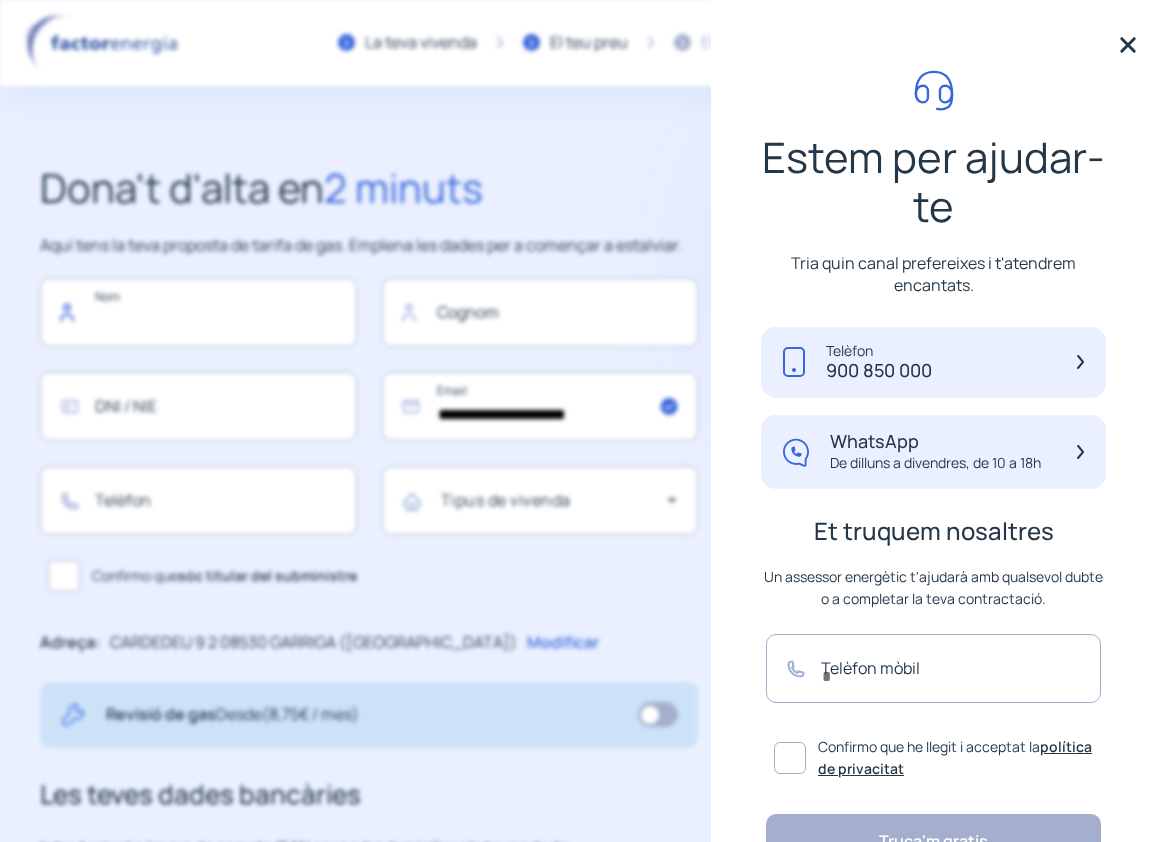 click 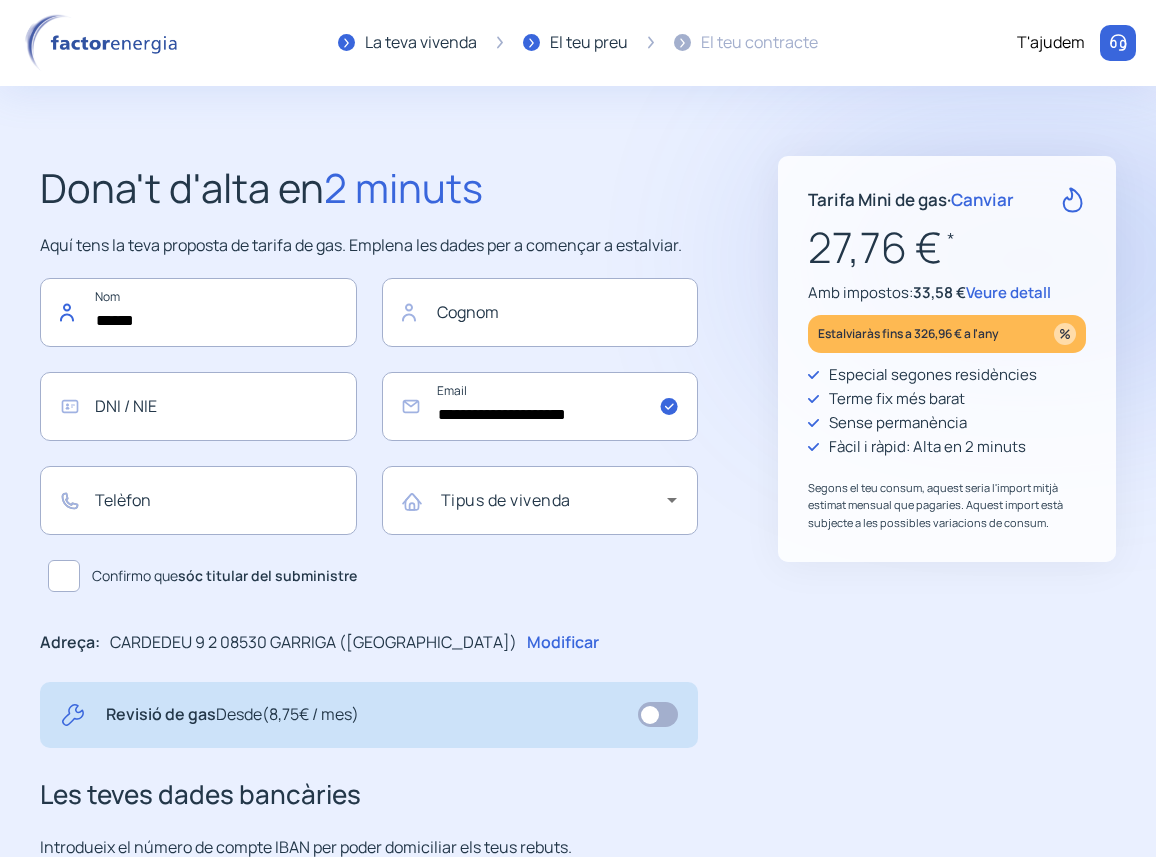type on "******" 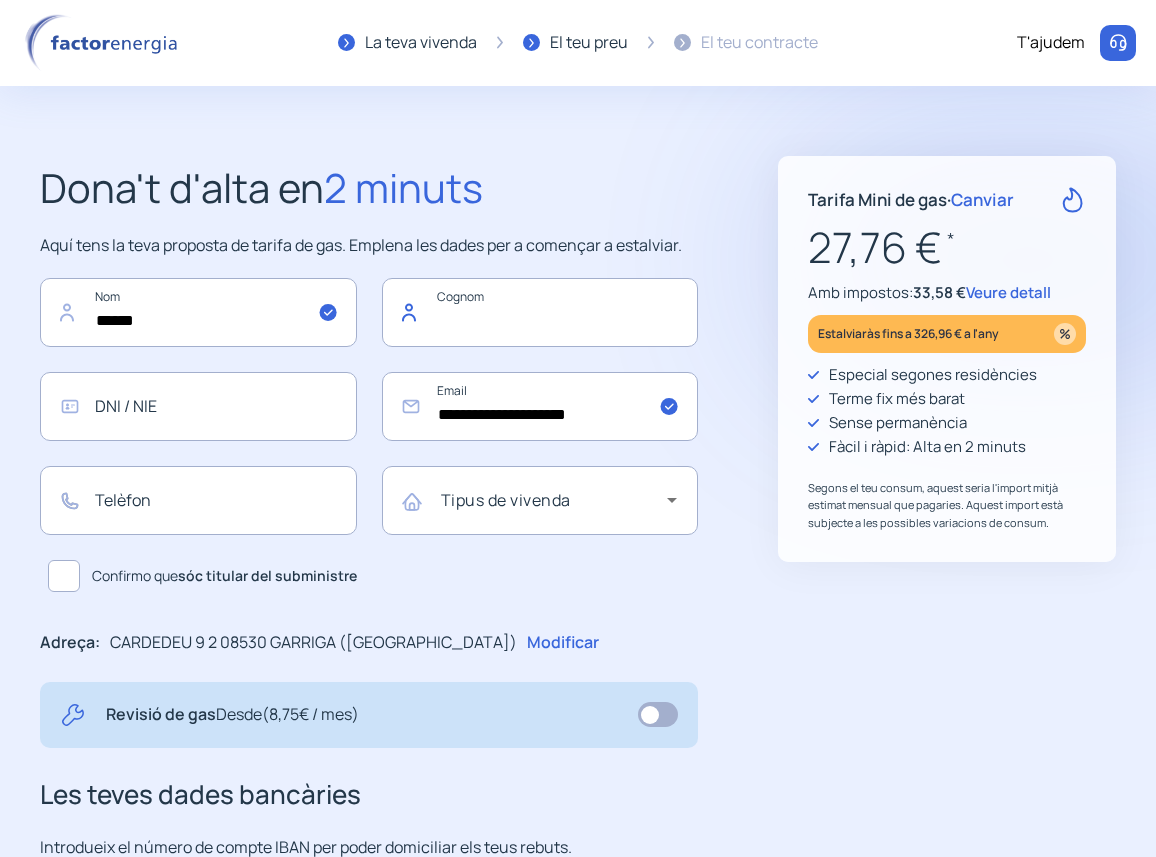 click 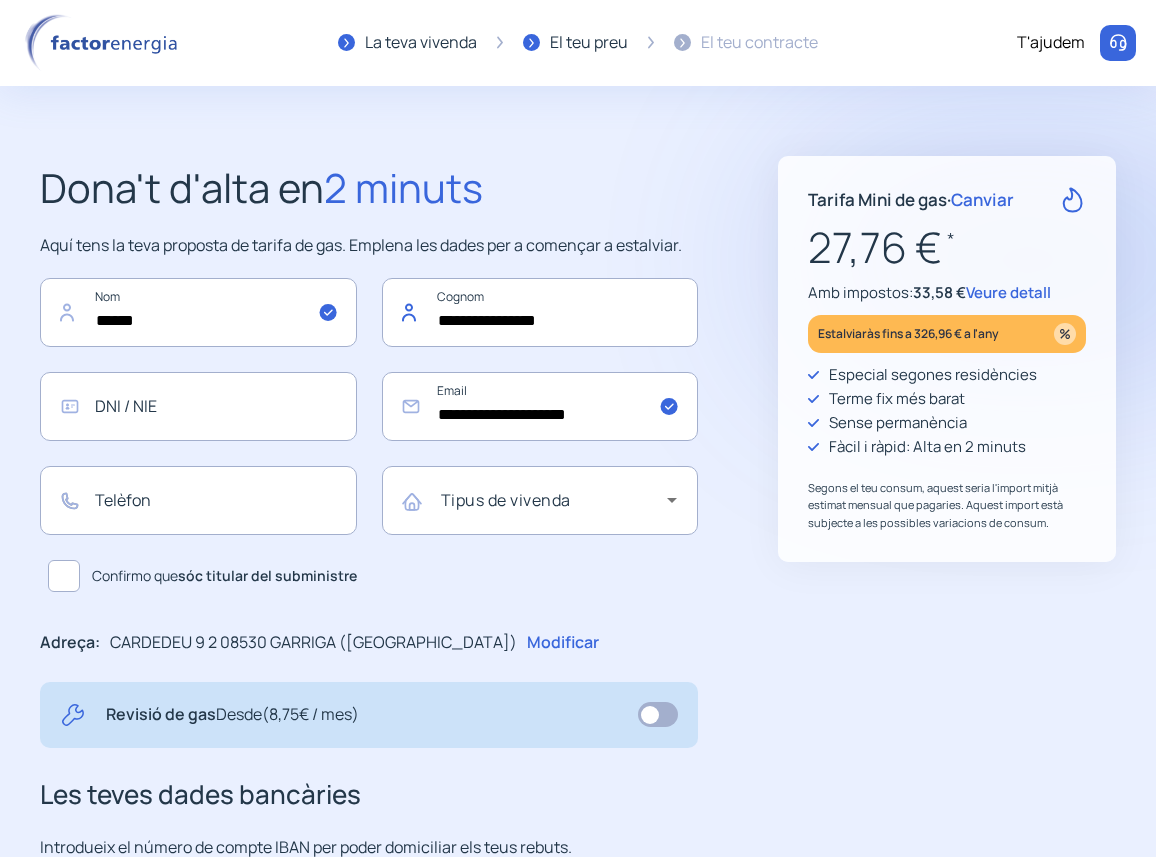 type on "**********" 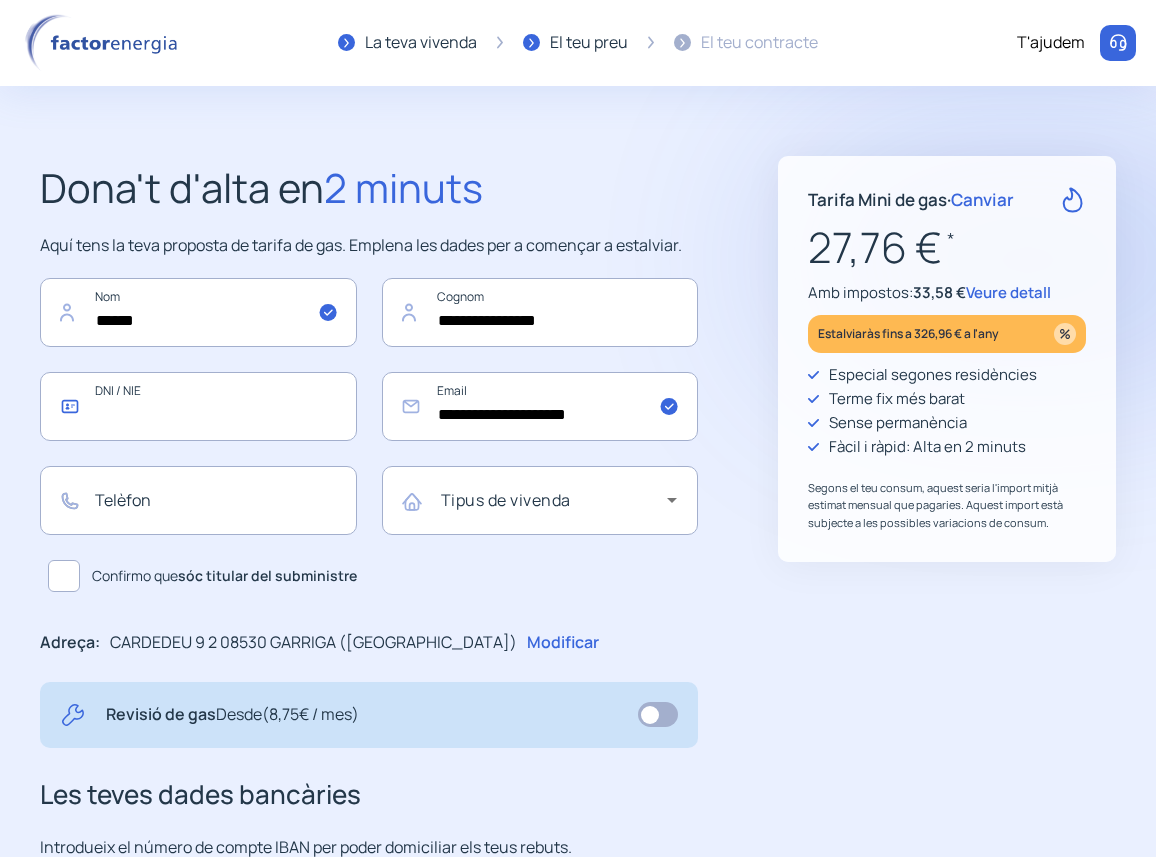 click 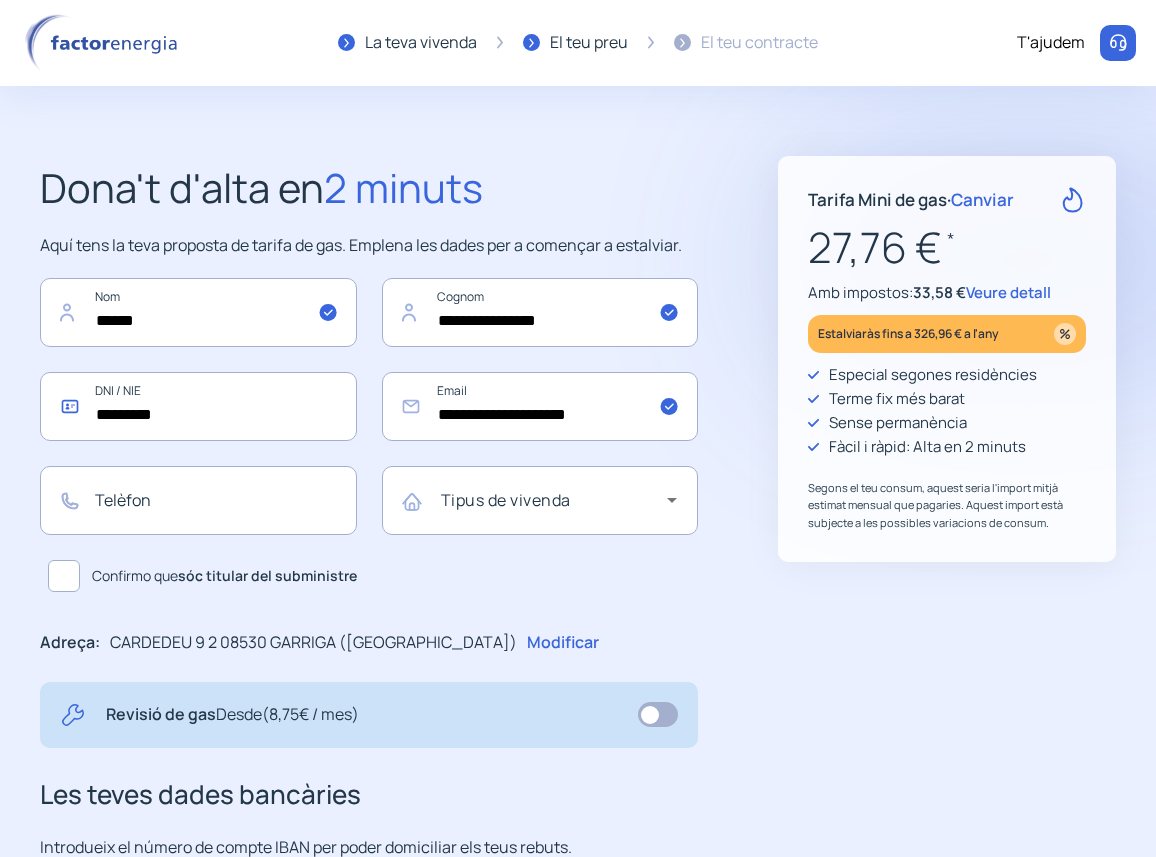 type on "*********" 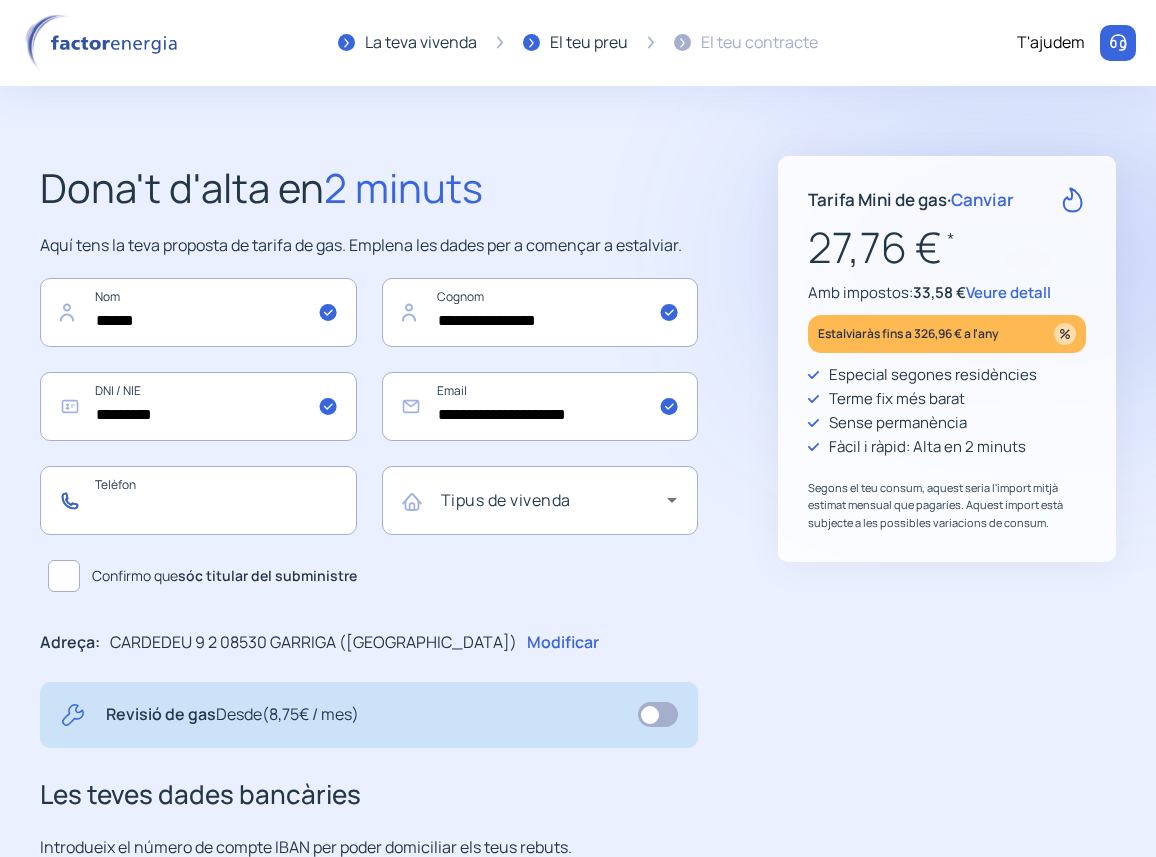 click 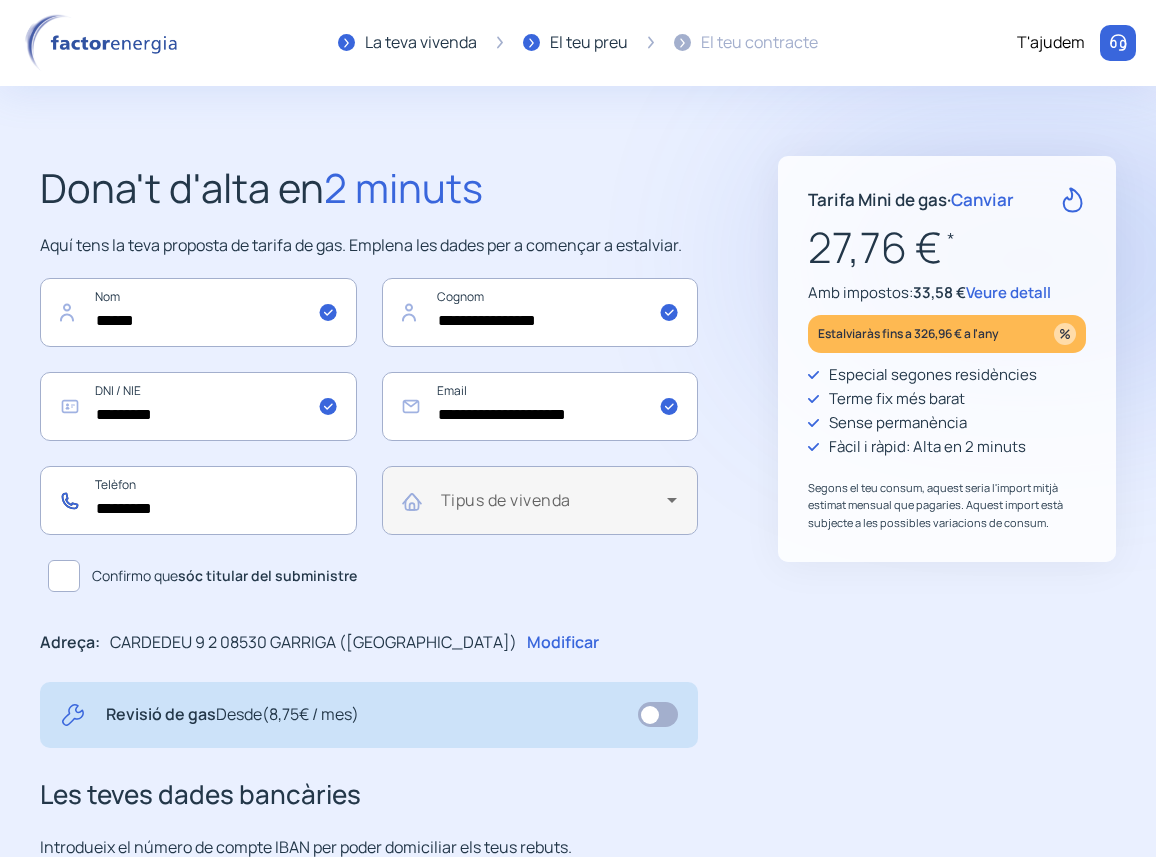 type on "*********" 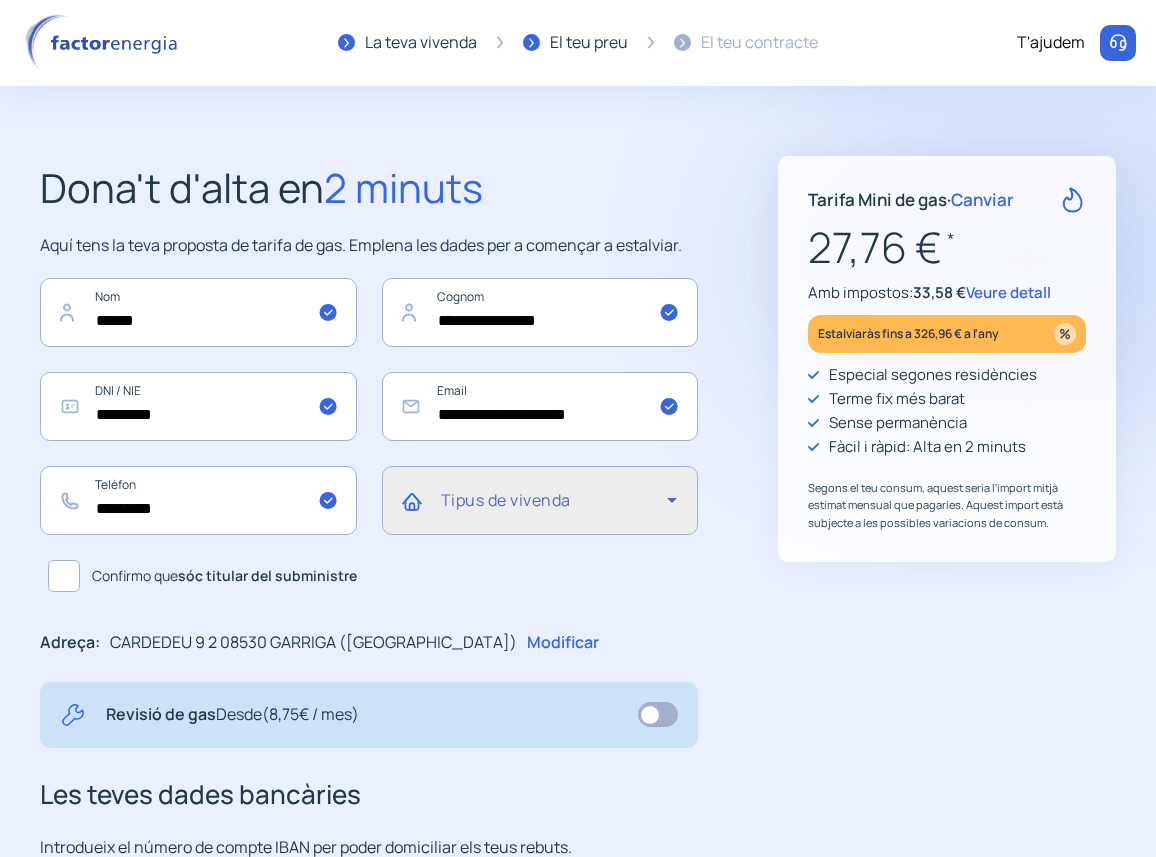 click 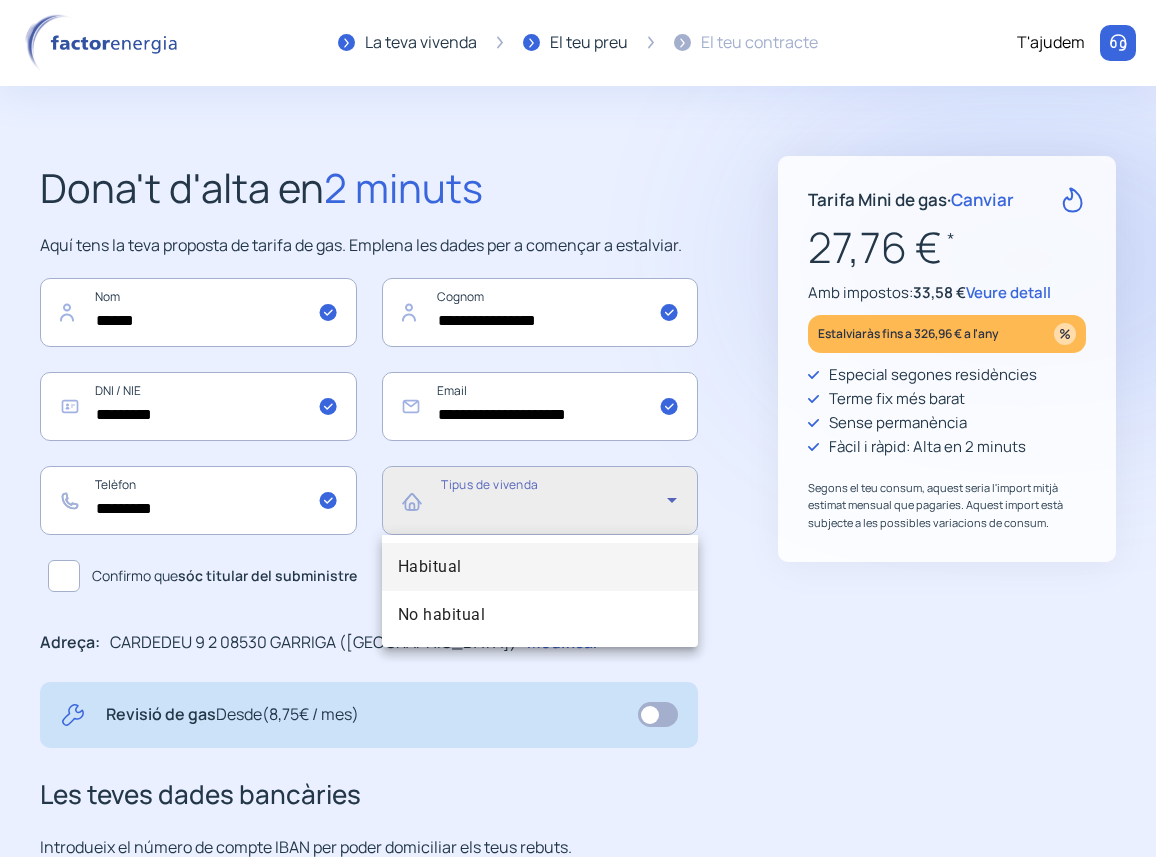 click on "Habitual" at bounding box center (430, 567) 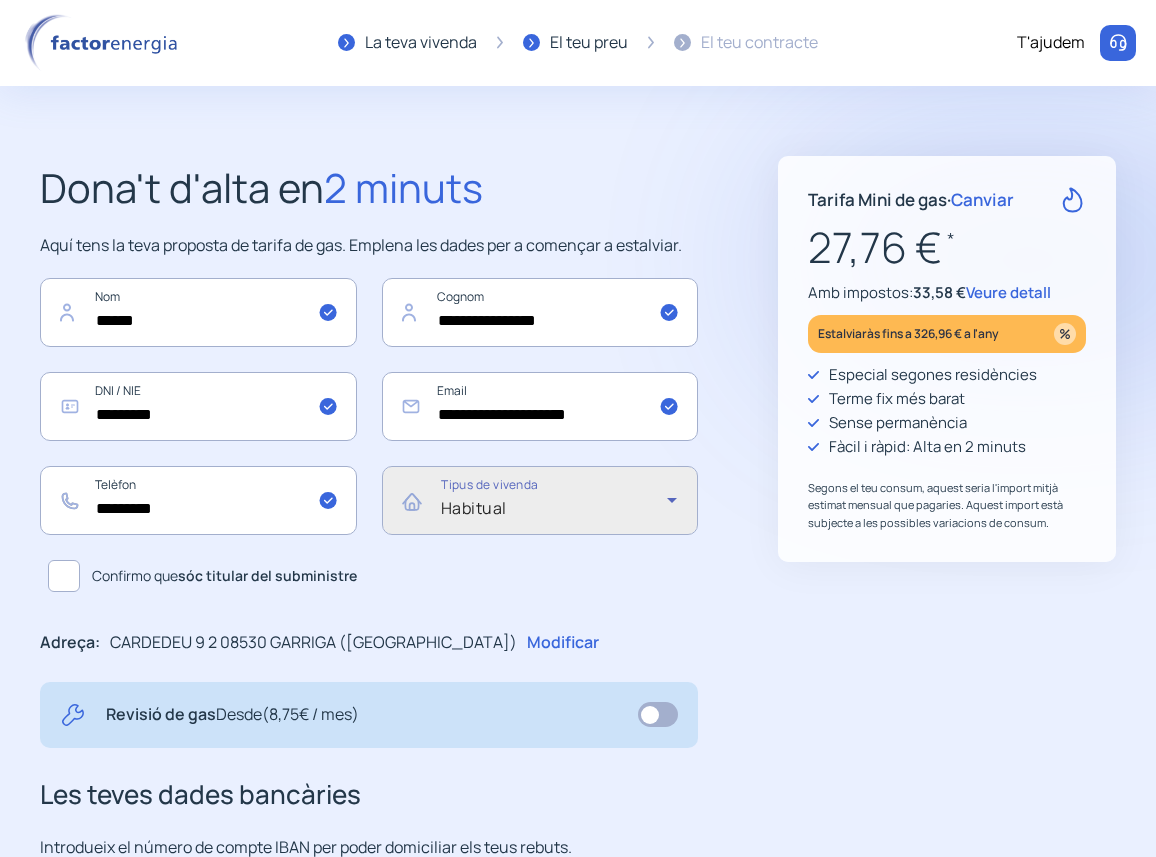click 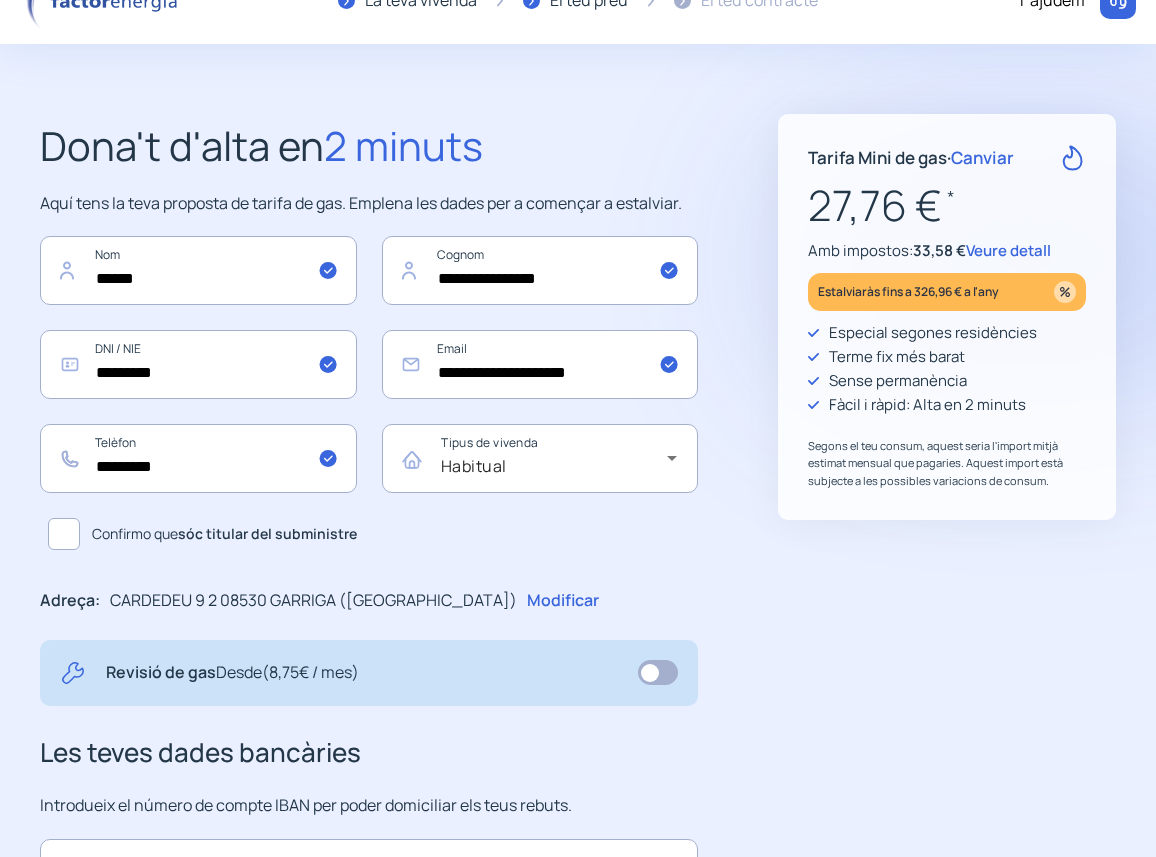 scroll, scrollTop: 48, scrollLeft: 0, axis: vertical 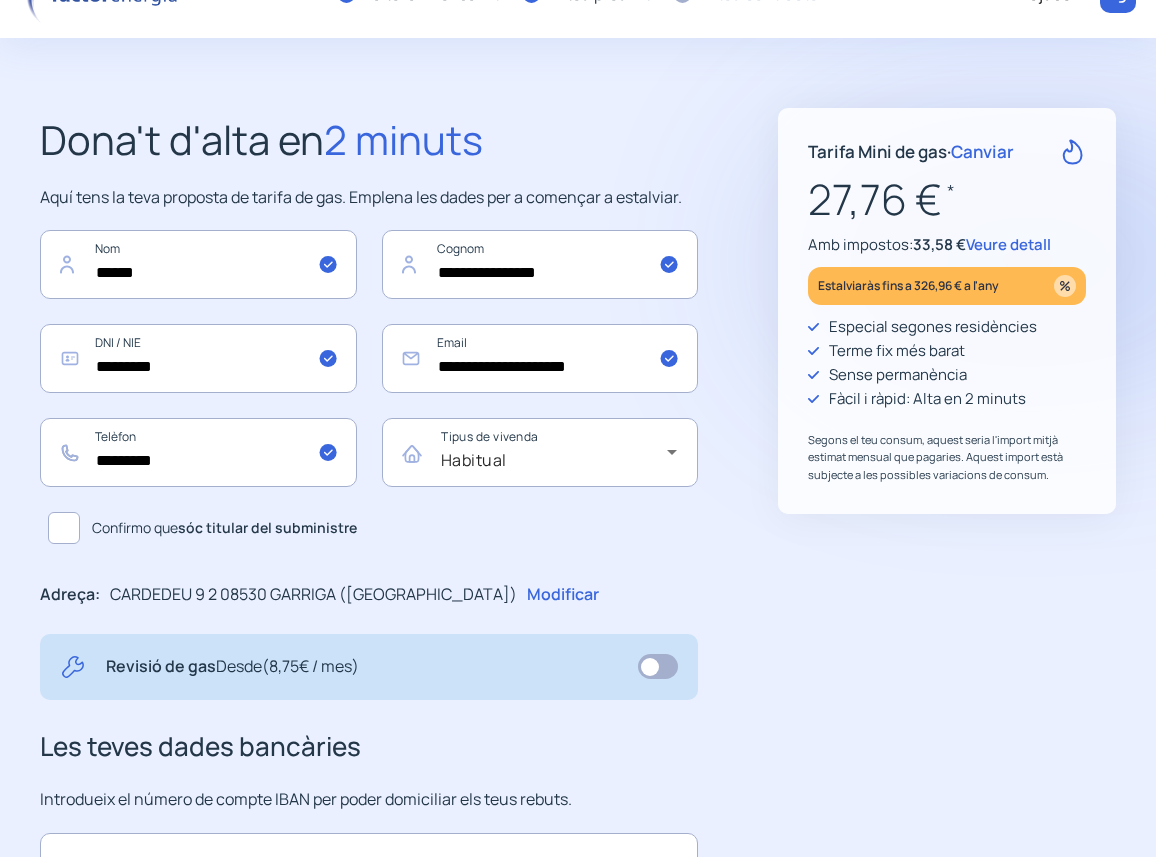 click 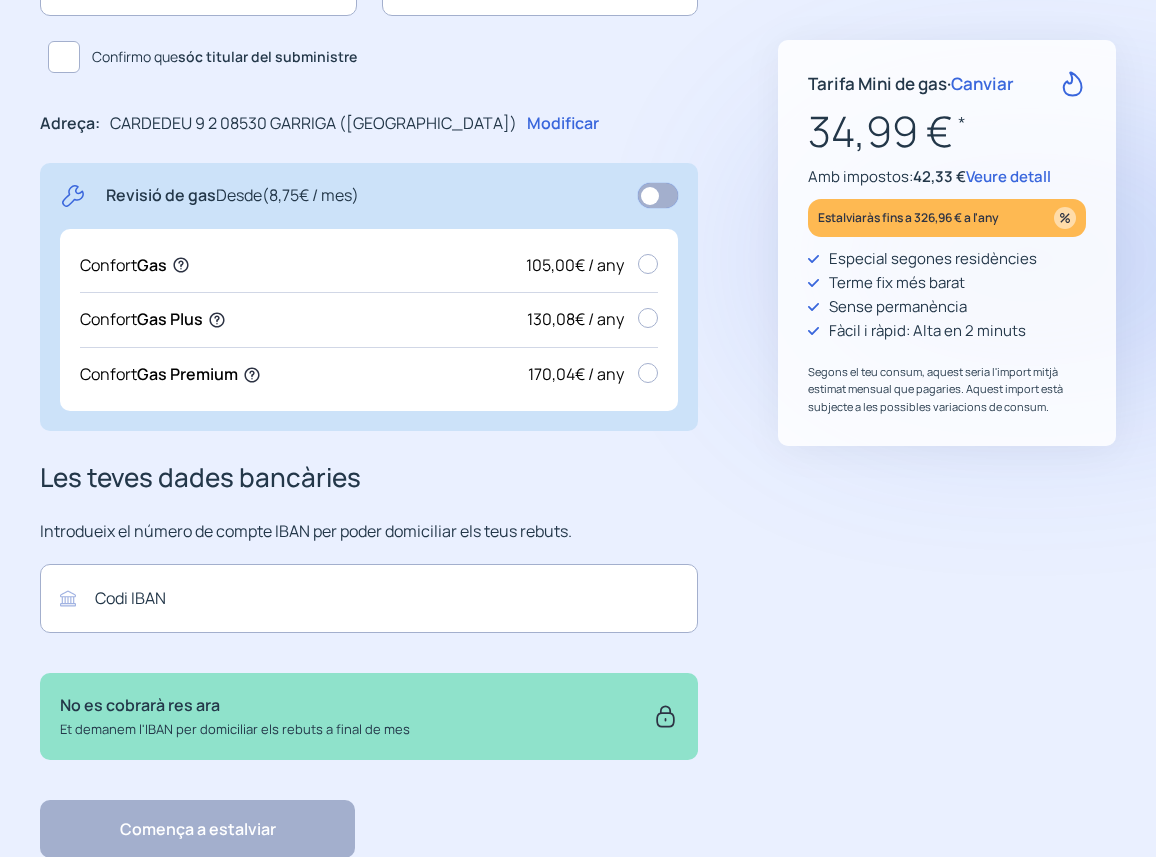 scroll, scrollTop: 590, scrollLeft: 0, axis: vertical 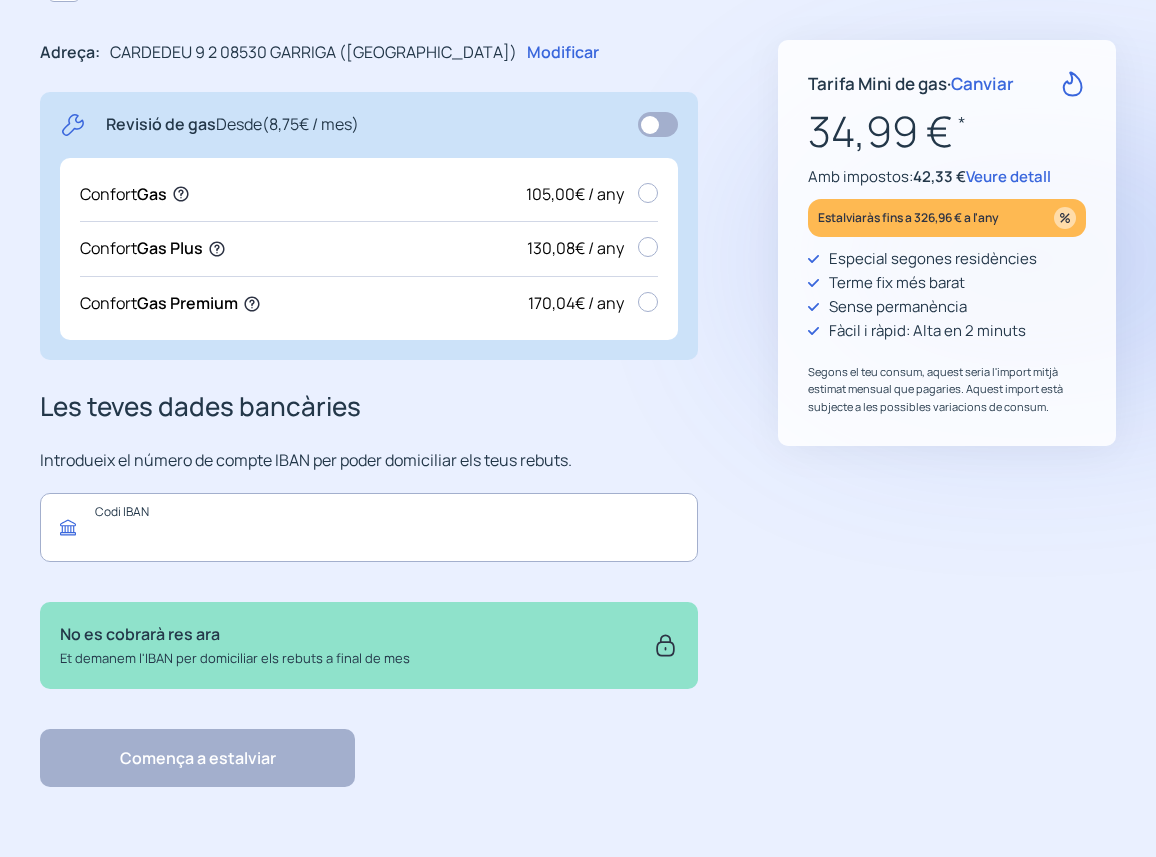 click 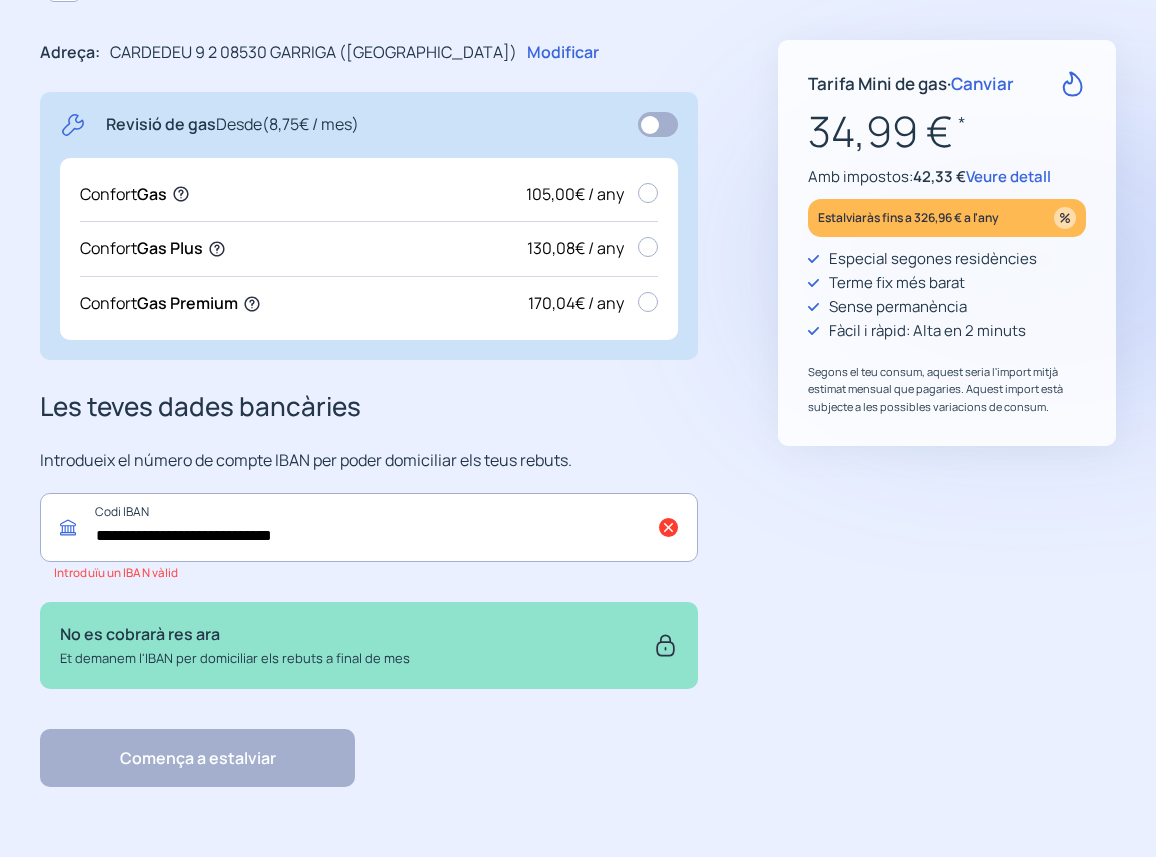 click on "**********" 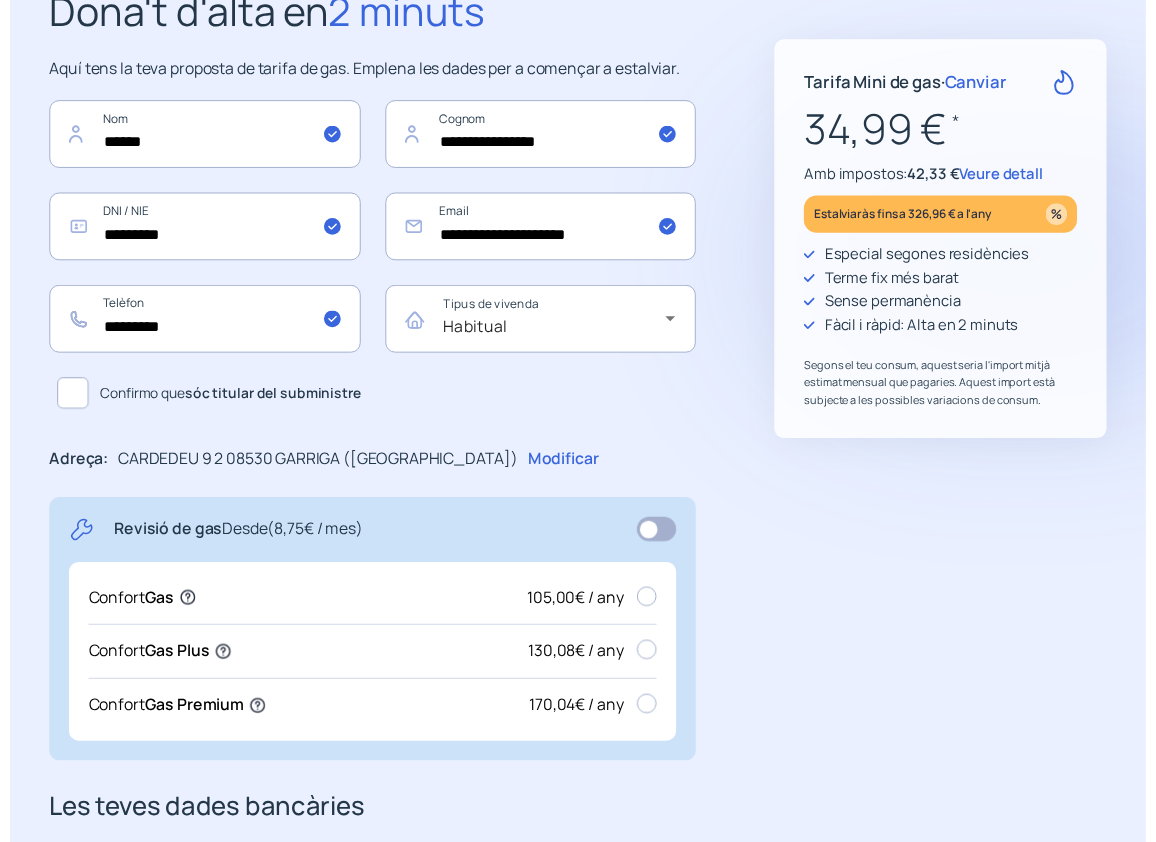 scroll, scrollTop: 192, scrollLeft: 0, axis: vertical 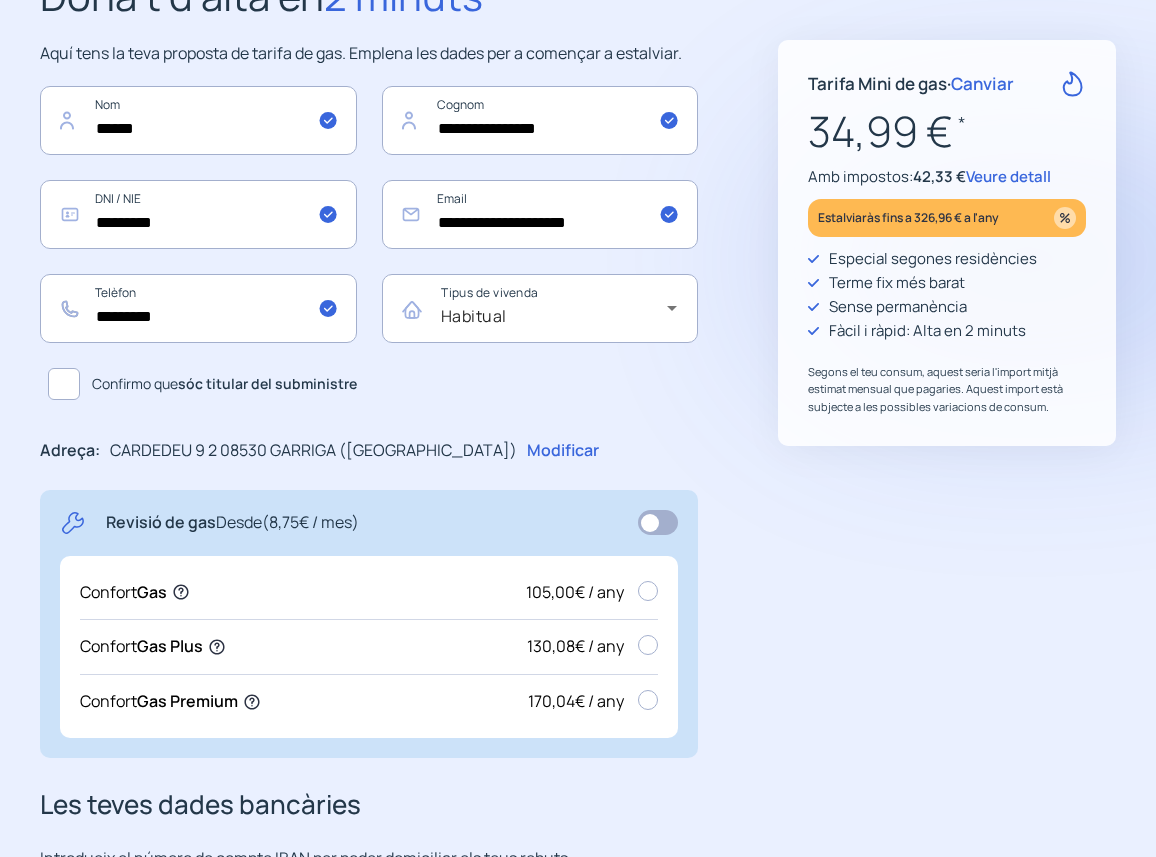 type on "**********" 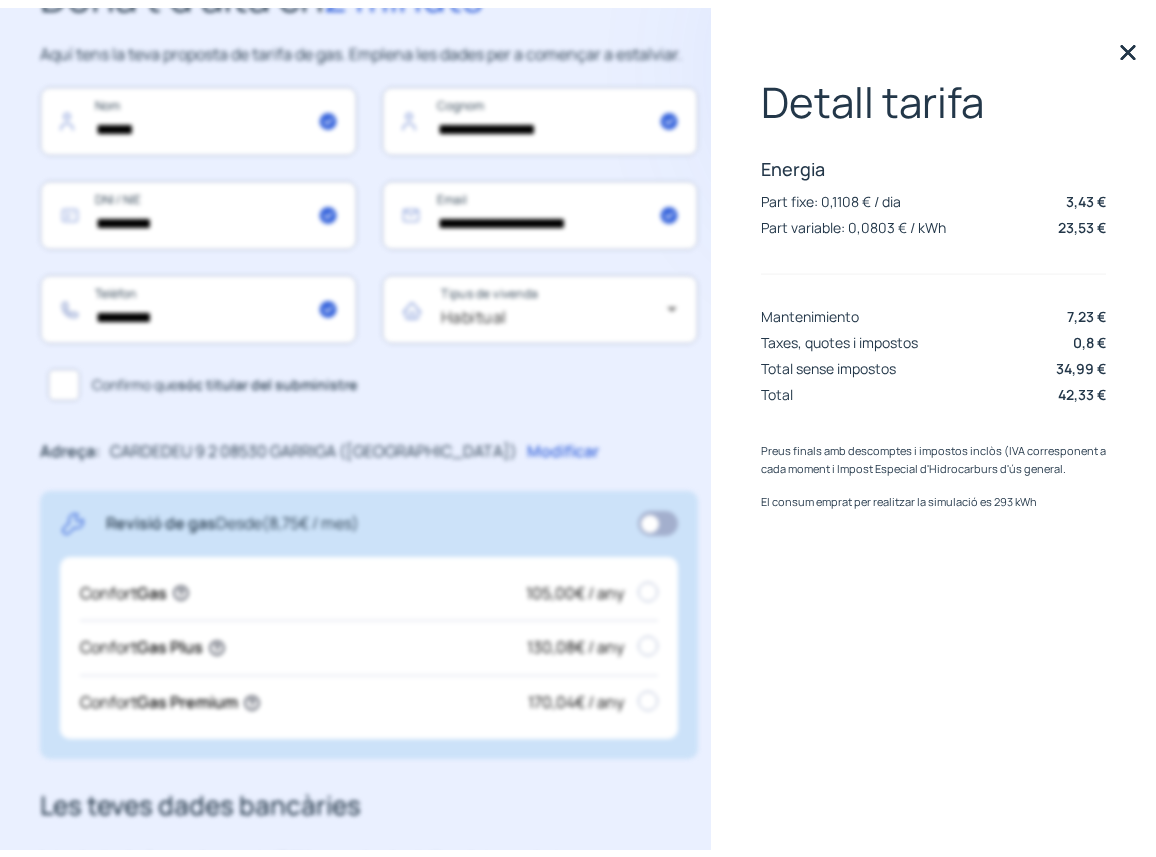 scroll, scrollTop: 192, scrollLeft: 0, axis: vertical 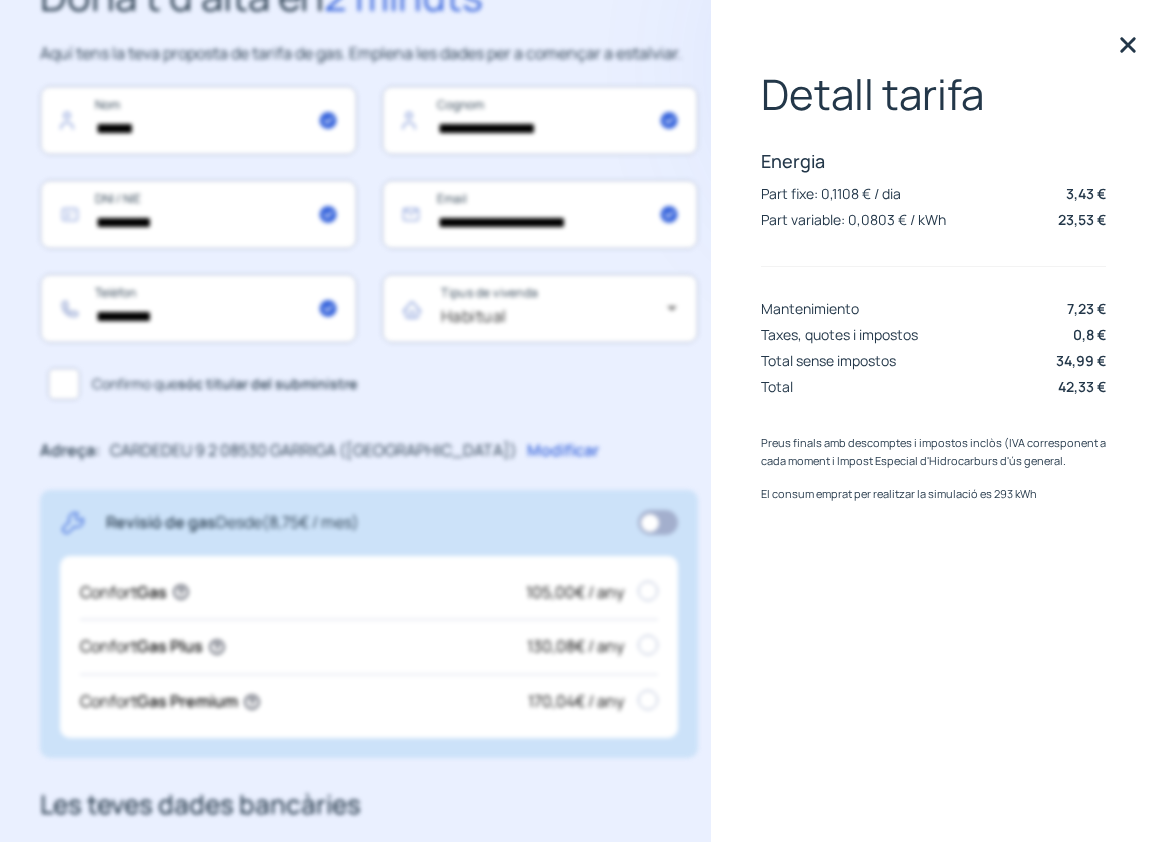 click 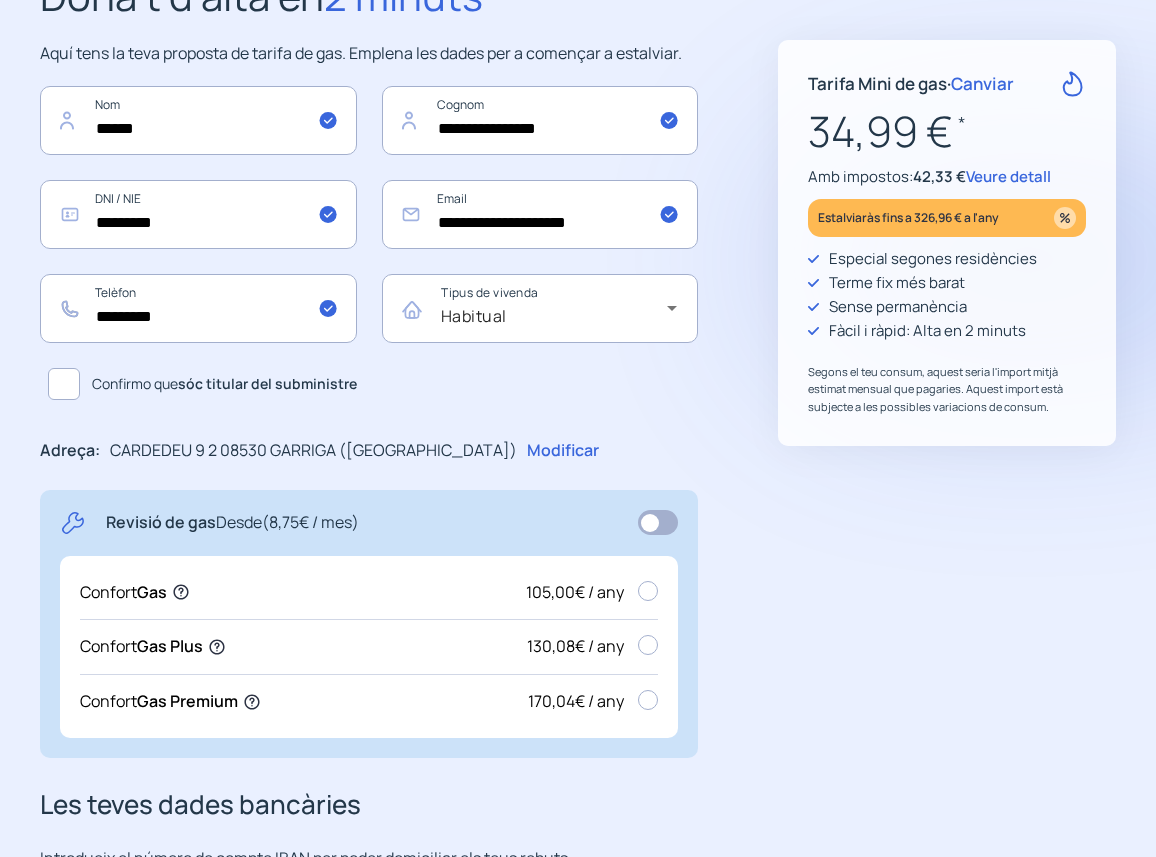 click on "Veure detall" 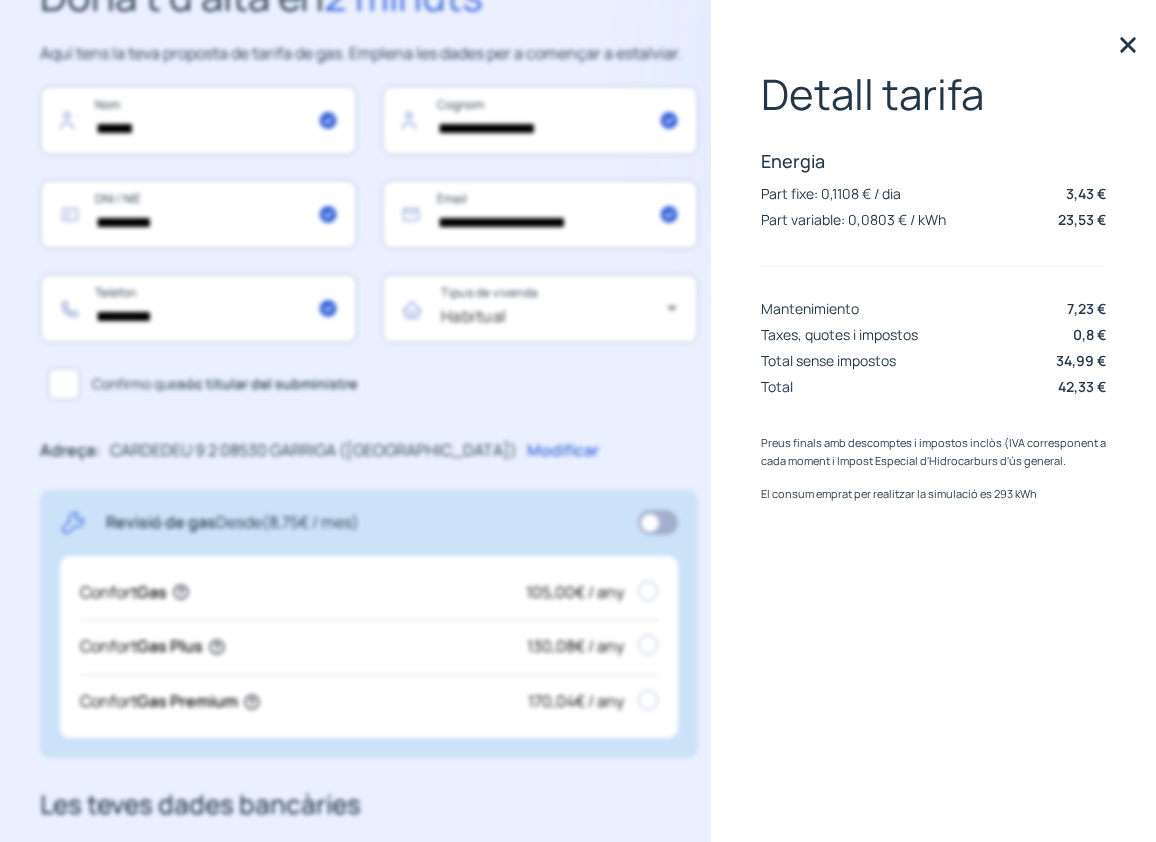 click 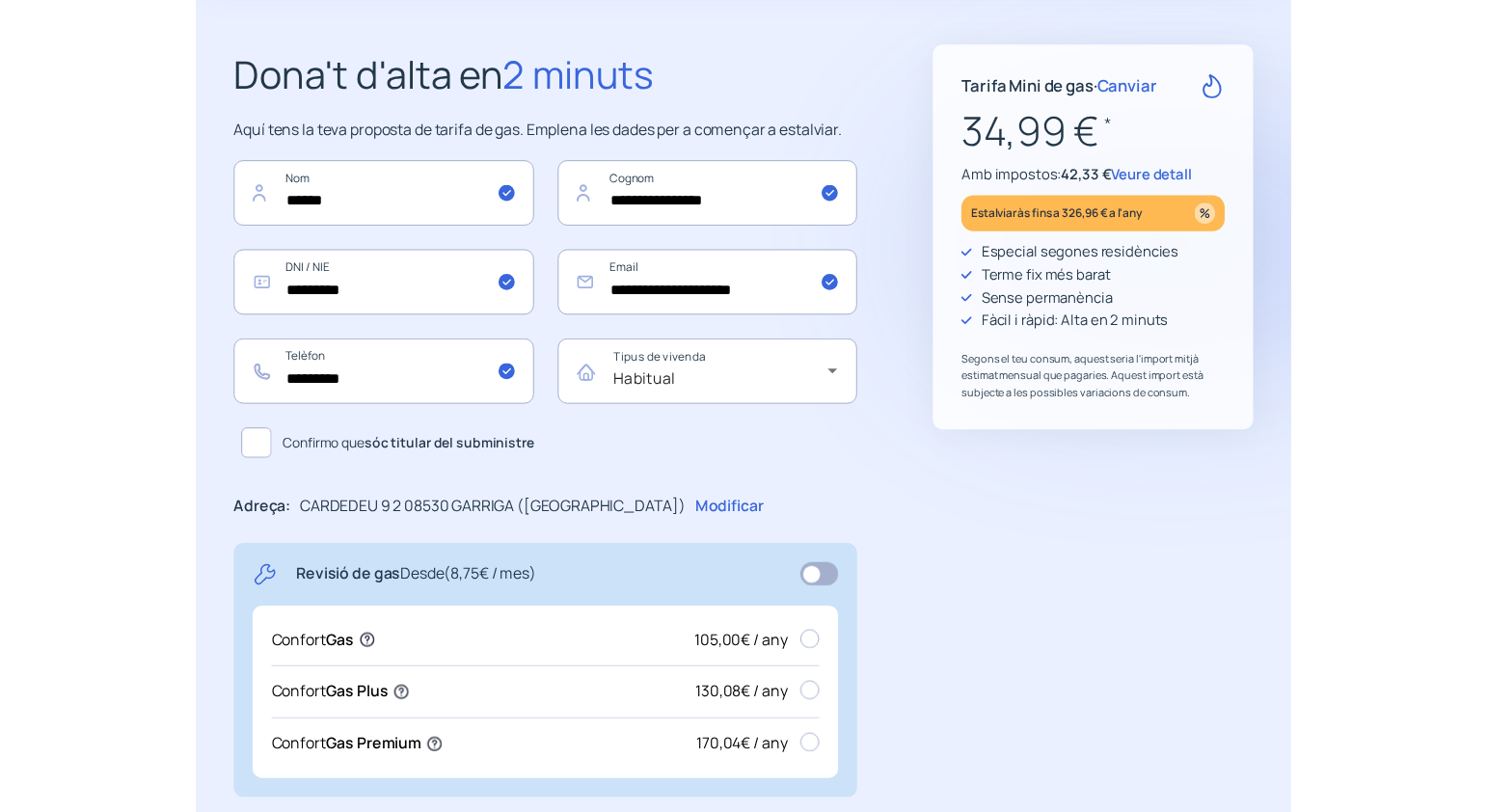 scroll, scrollTop: 0, scrollLeft: 0, axis: both 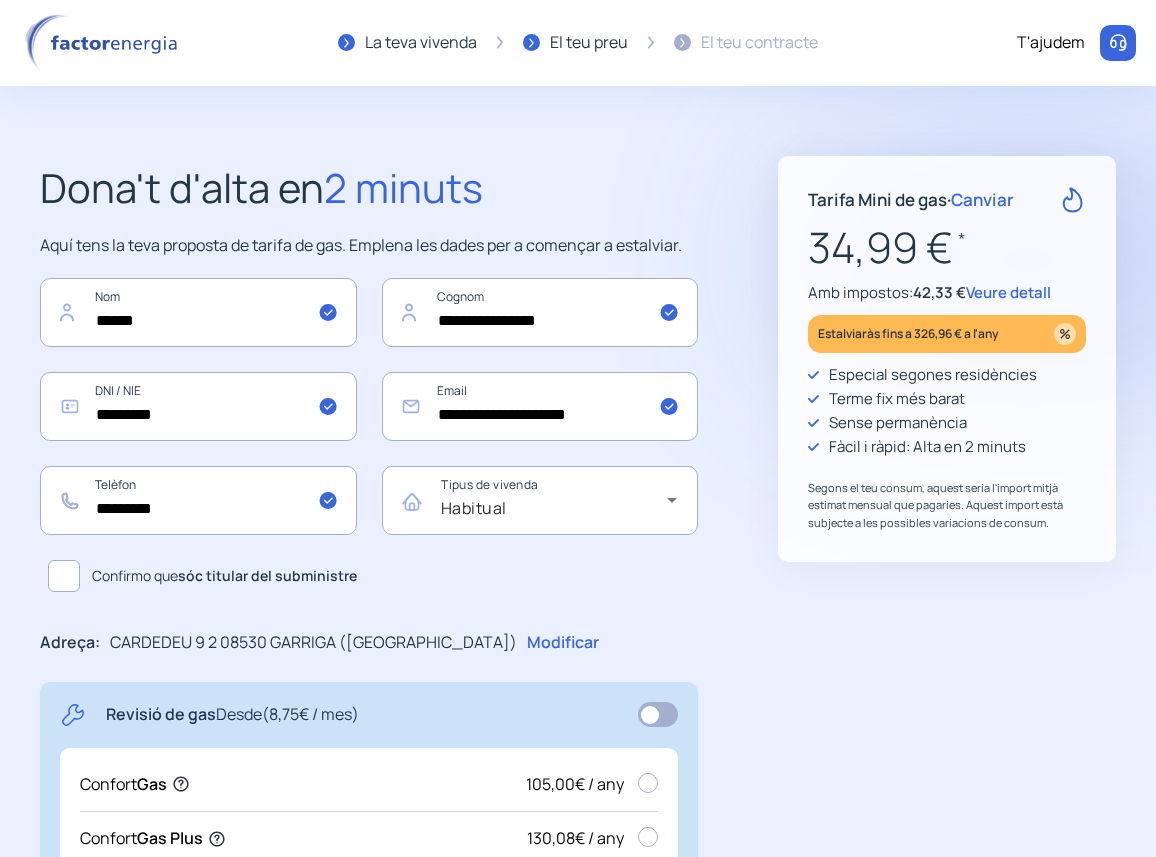 click on "T'ajudem" 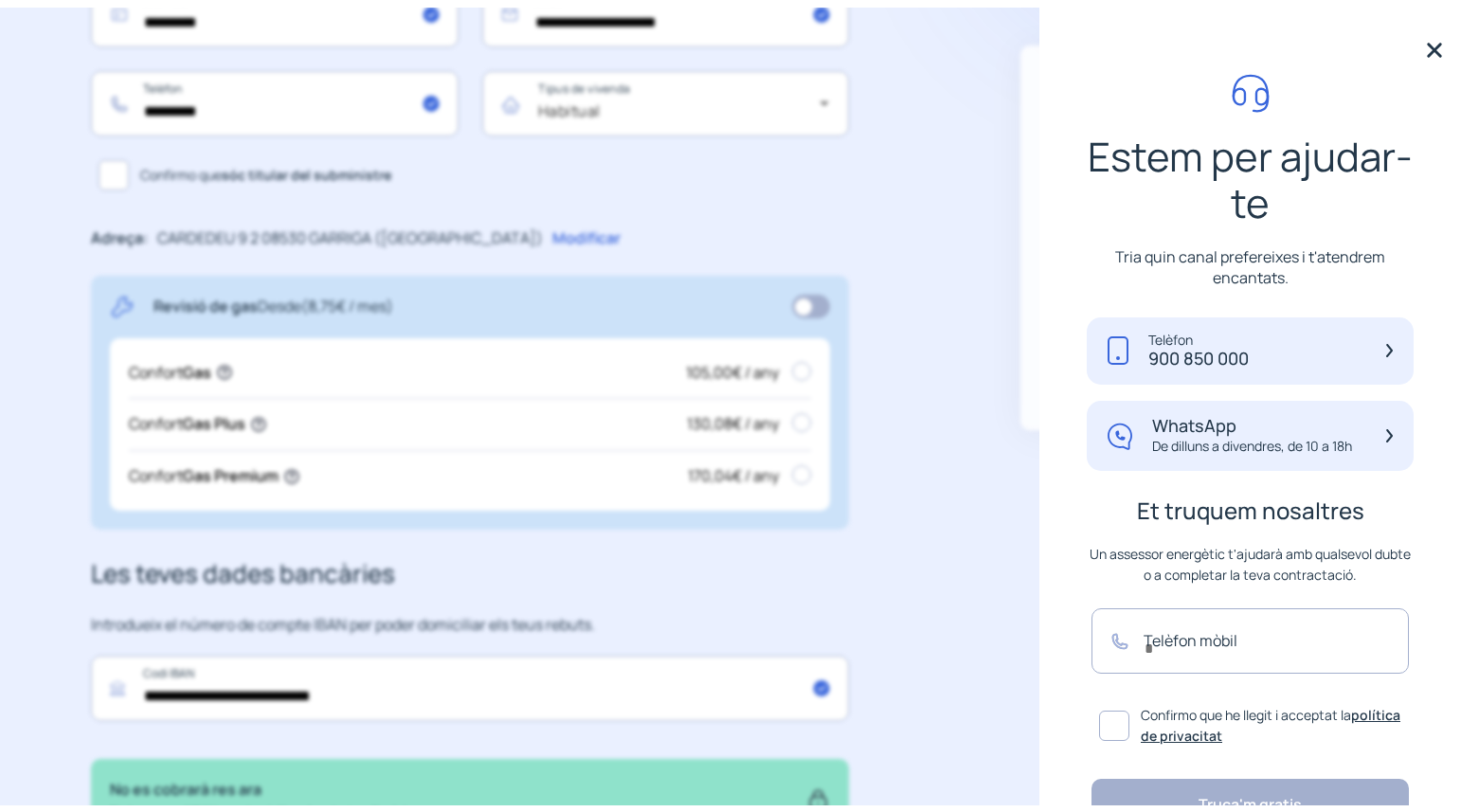 scroll, scrollTop: 546, scrollLeft: 0, axis: vertical 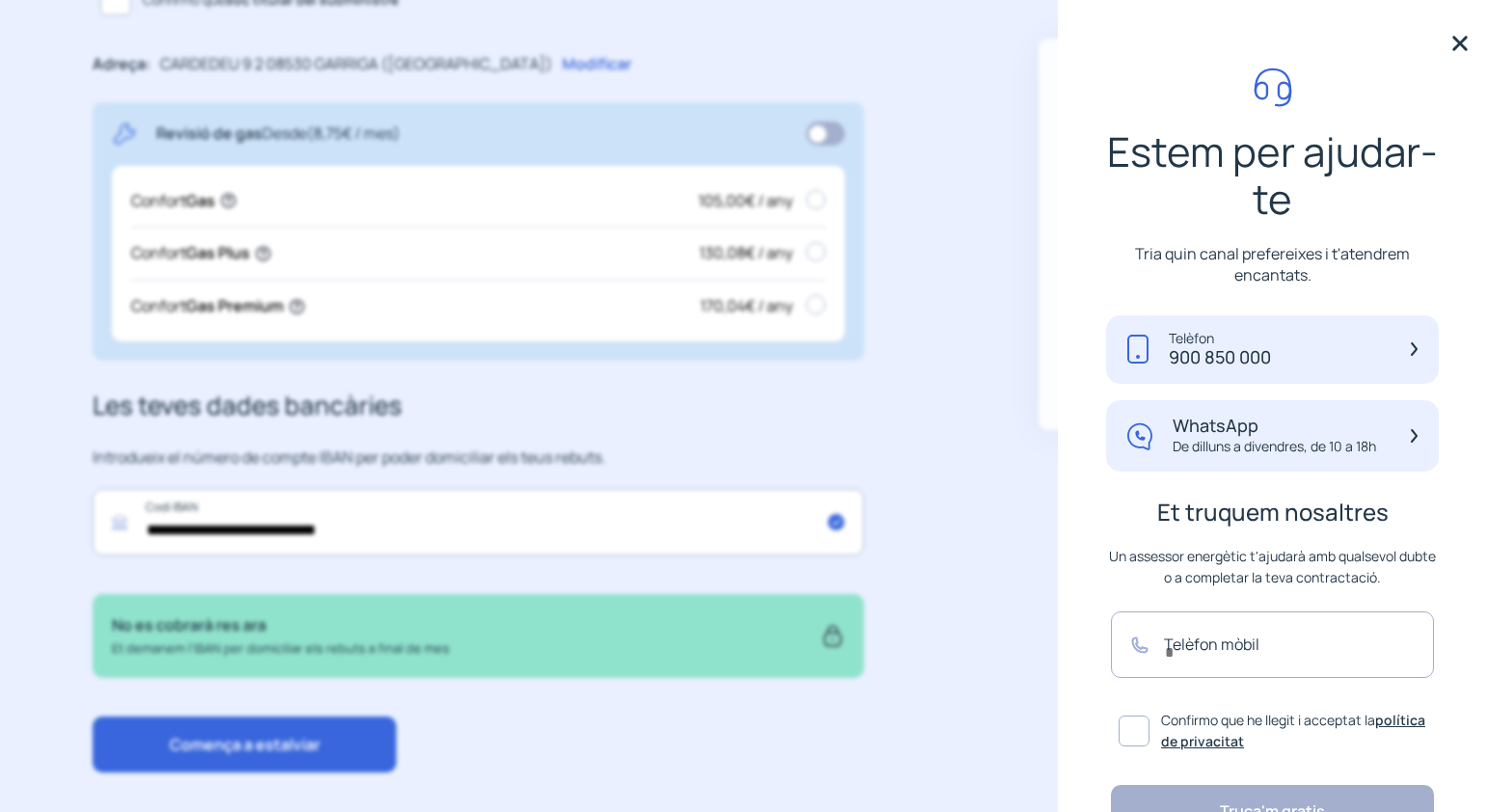 click on "**********" 